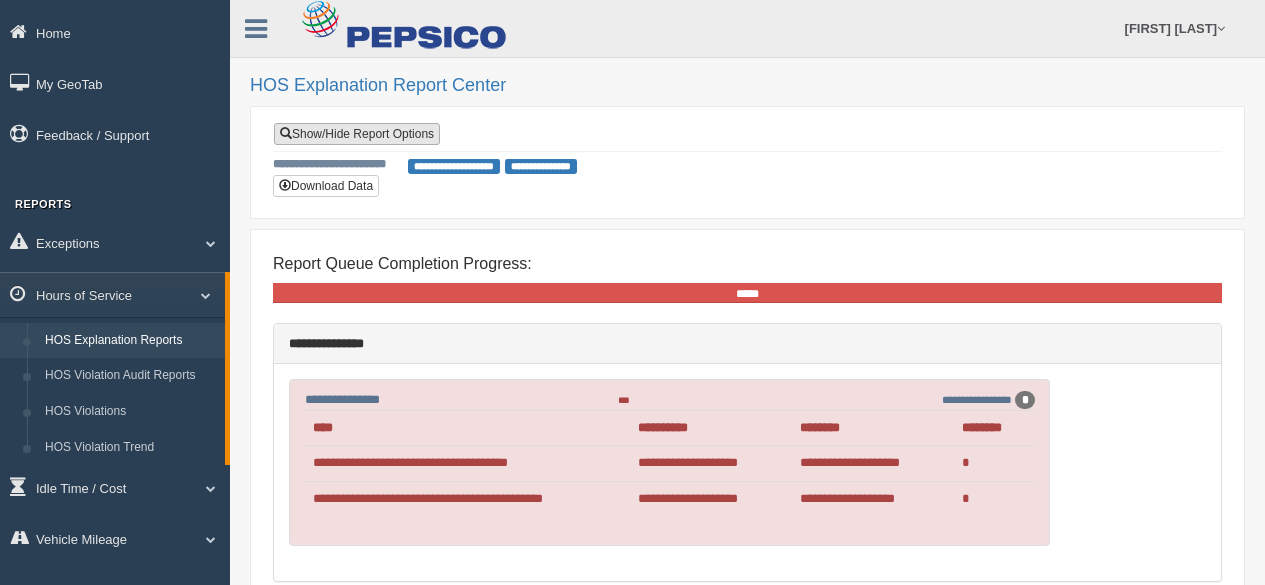 scroll, scrollTop: 0, scrollLeft: 0, axis: both 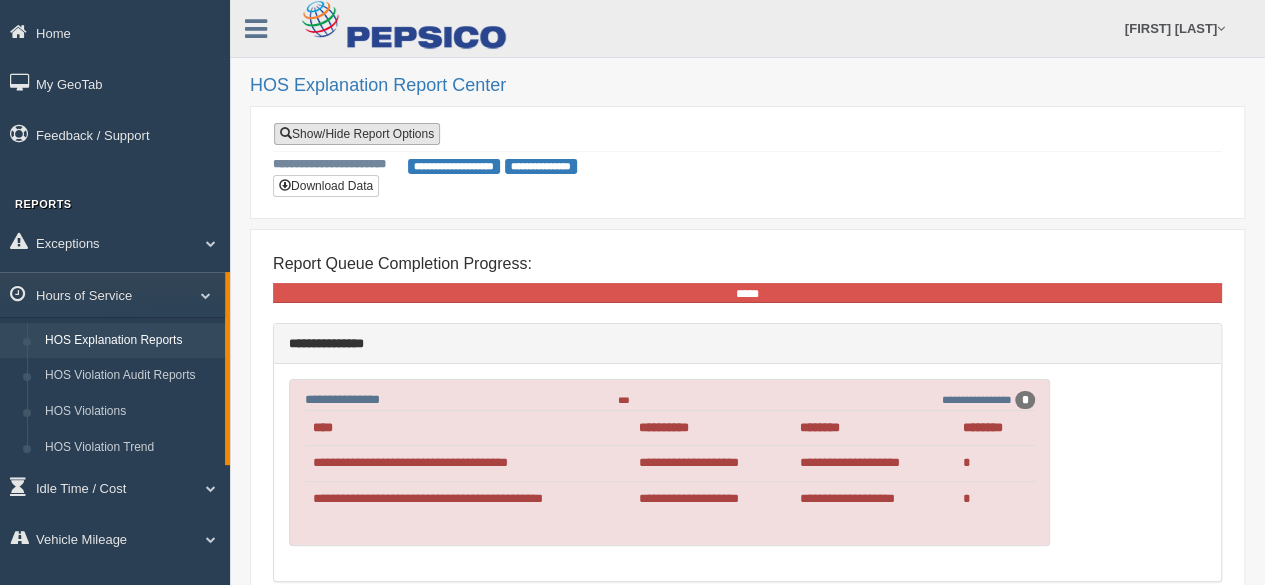 click on "Show/Hide Report Options" at bounding box center (357, 134) 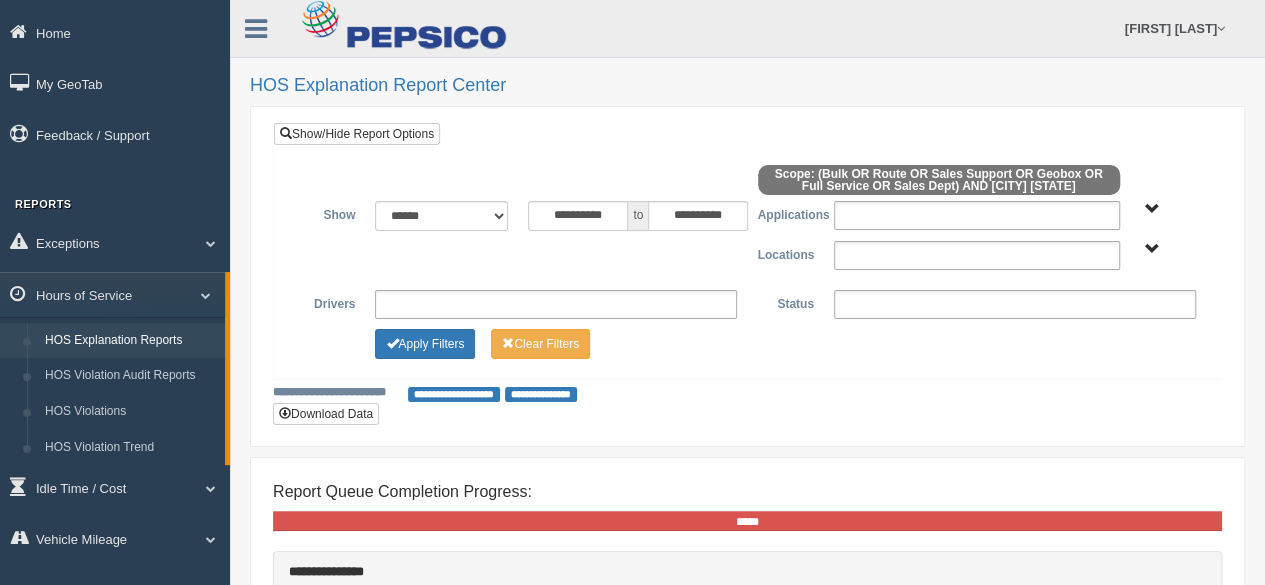 click on "Bulk Full Service Geobox Route Sales Dept Sales Support" at bounding box center (1152, 209) 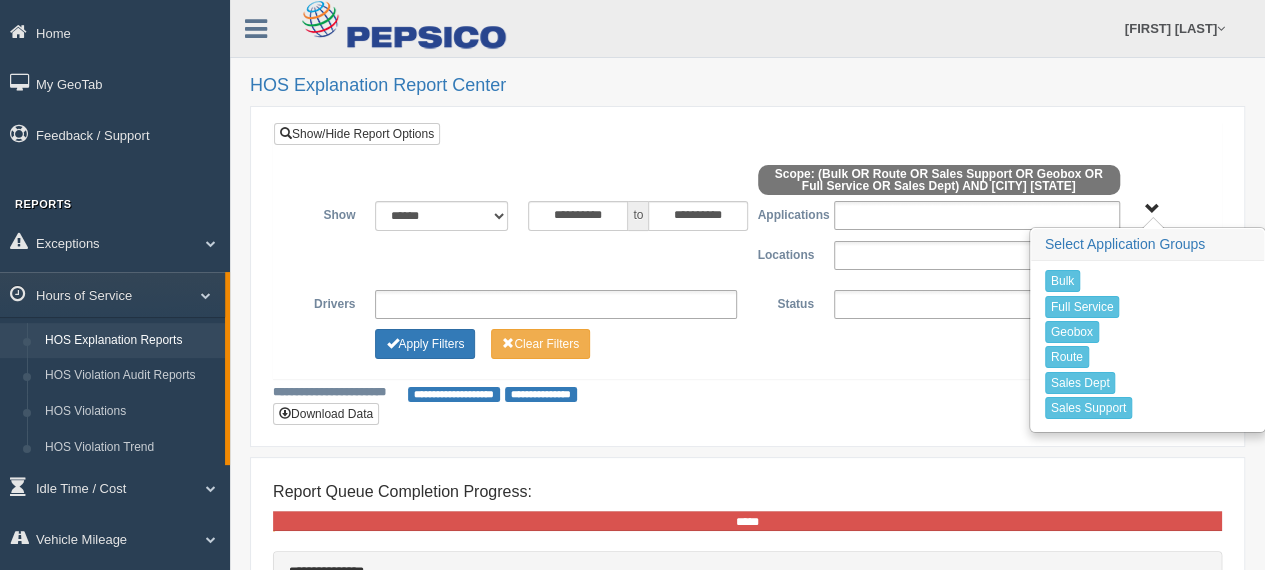 click on "Bulk Full Service Geobox Route Sales Dept Sales Support" at bounding box center (1152, 209) 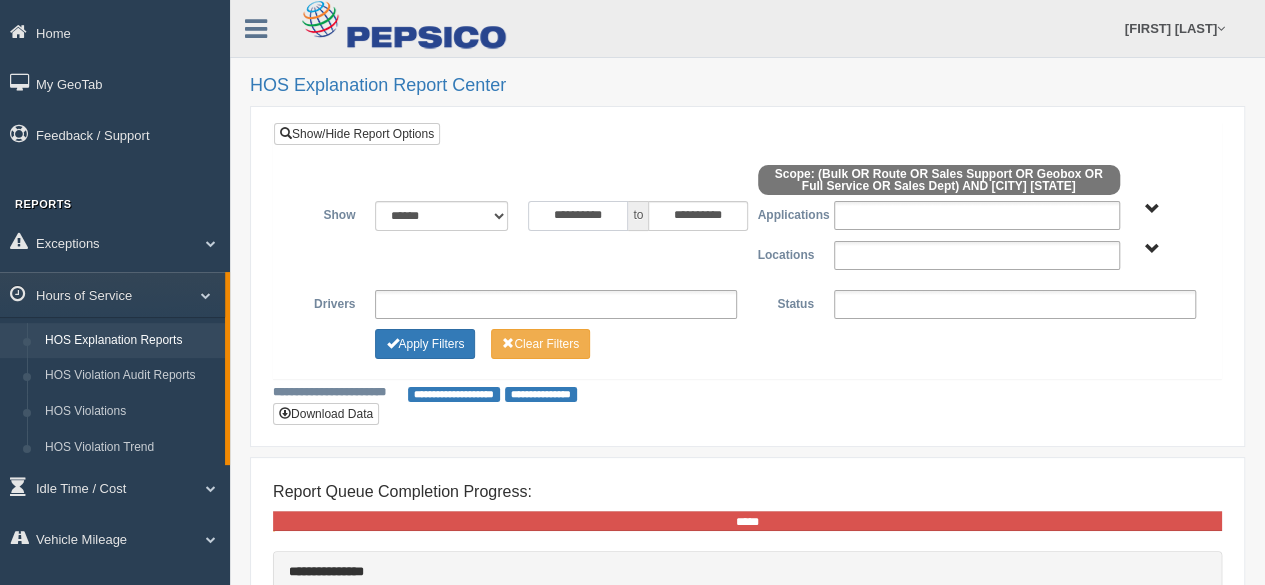 click on "**********" at bounding box center [578, 216] 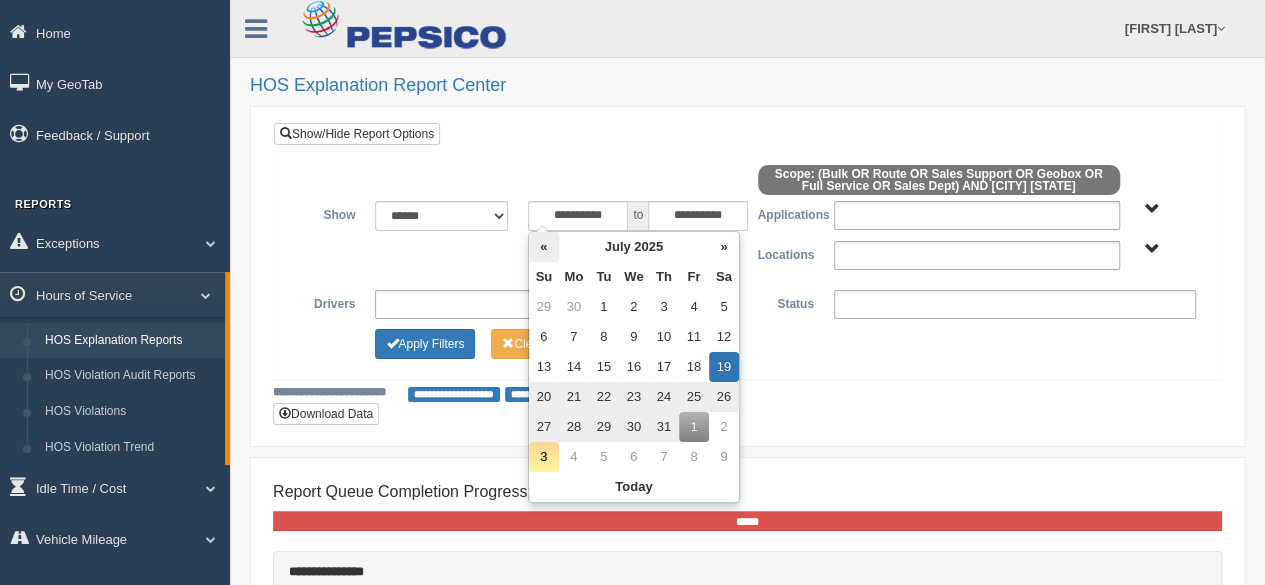 click on "«" at bounding box center [544, 247] 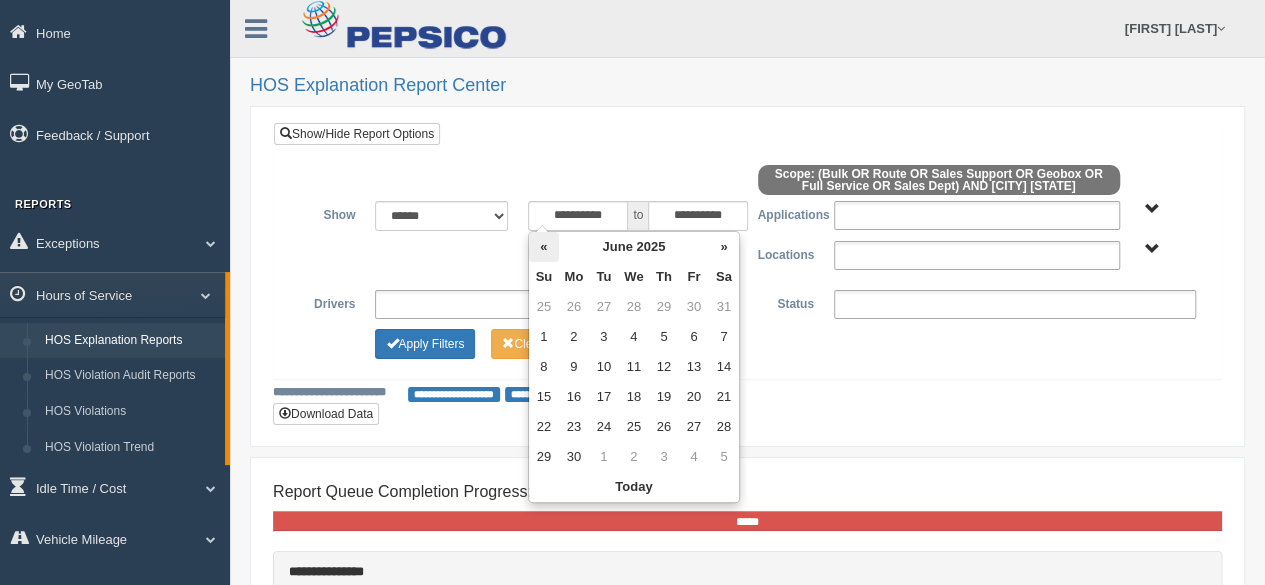 click on "«" at bounding box center [544, 247] 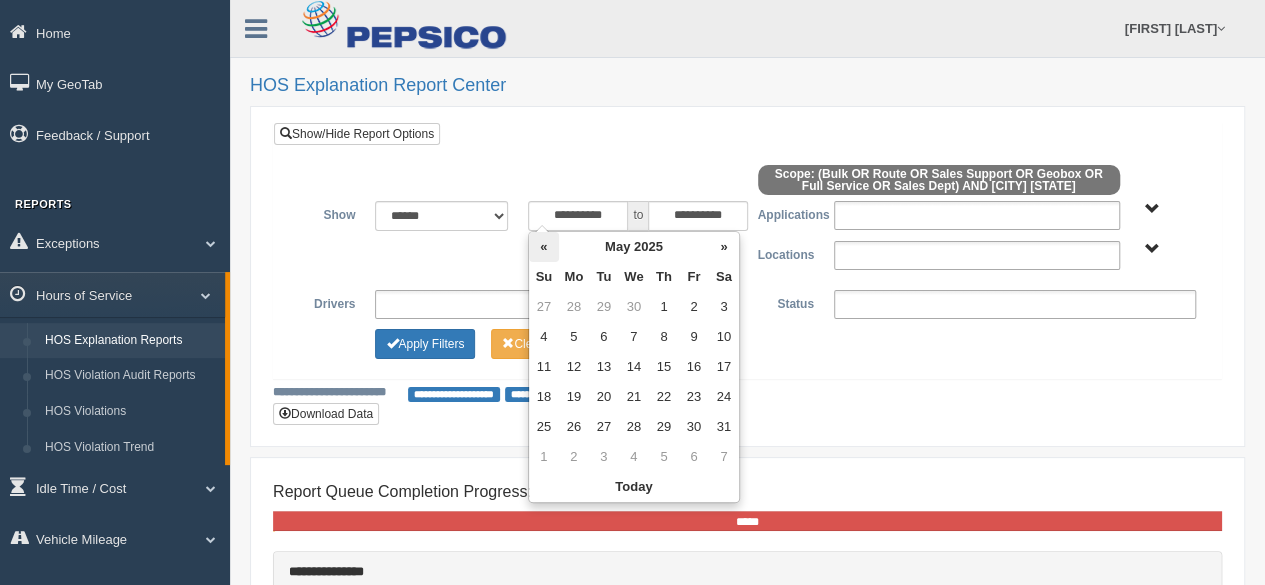 click on "«" at bounding box center [544, 247] 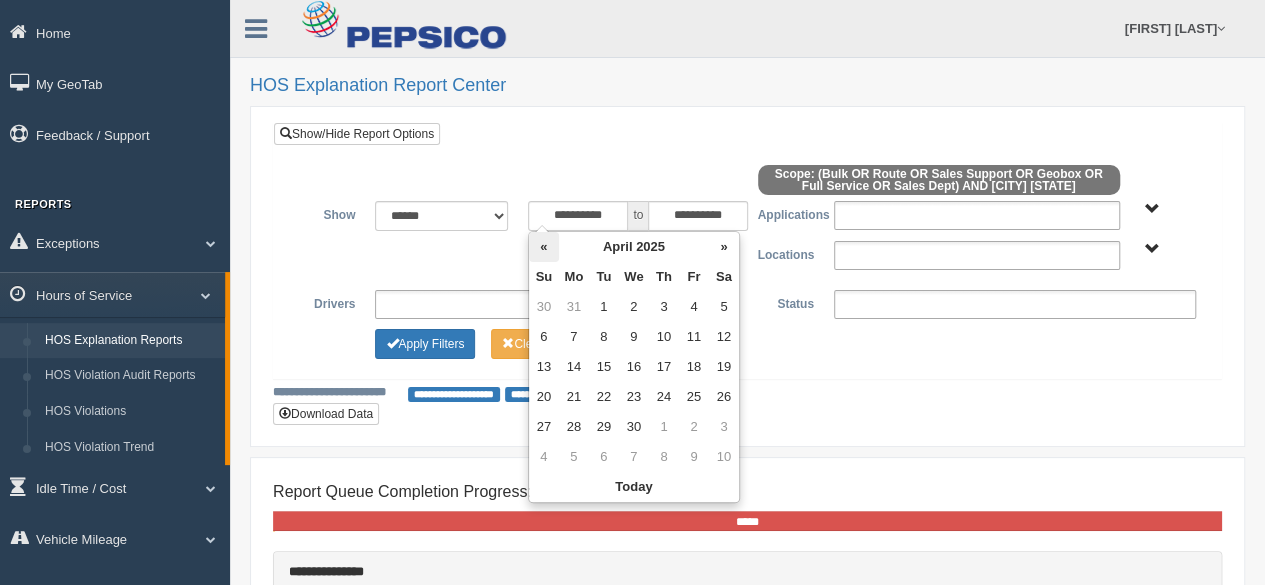 click on "«" at bounding box center [544, 247] 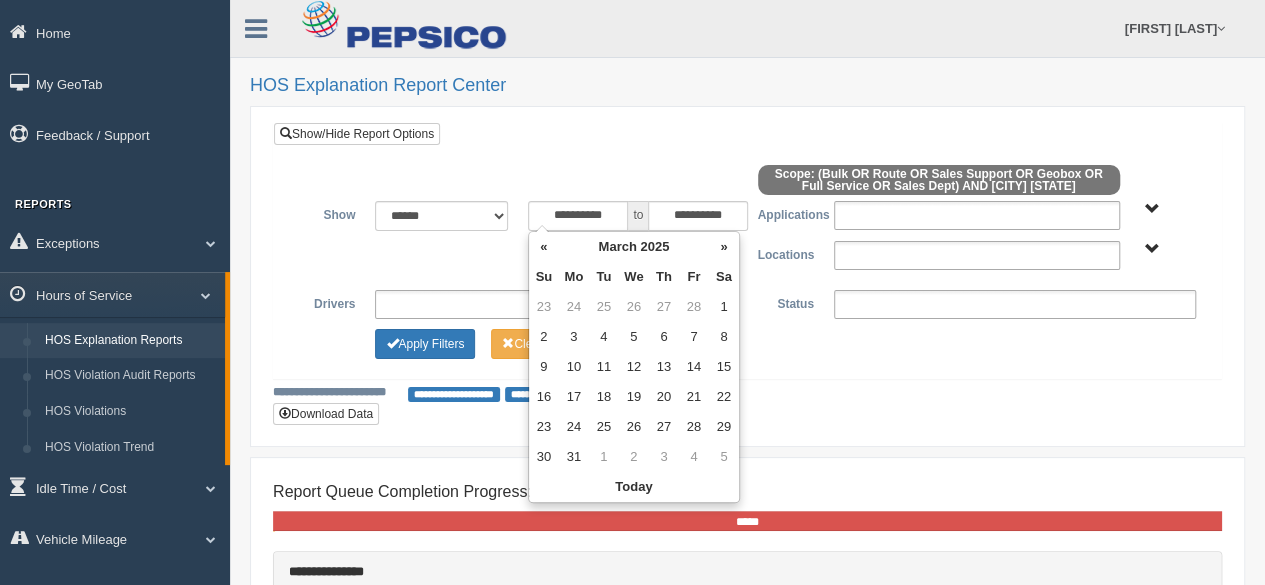 click on "«" at bounding box center [544, 247] 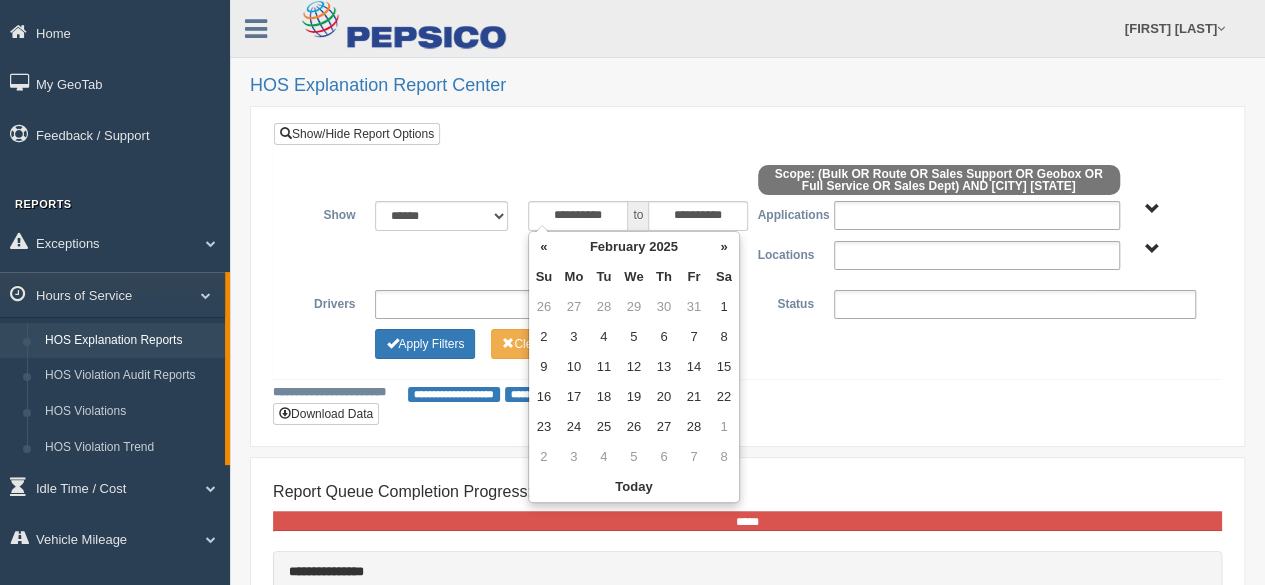 click on "«" at bounding box center [544, 247] 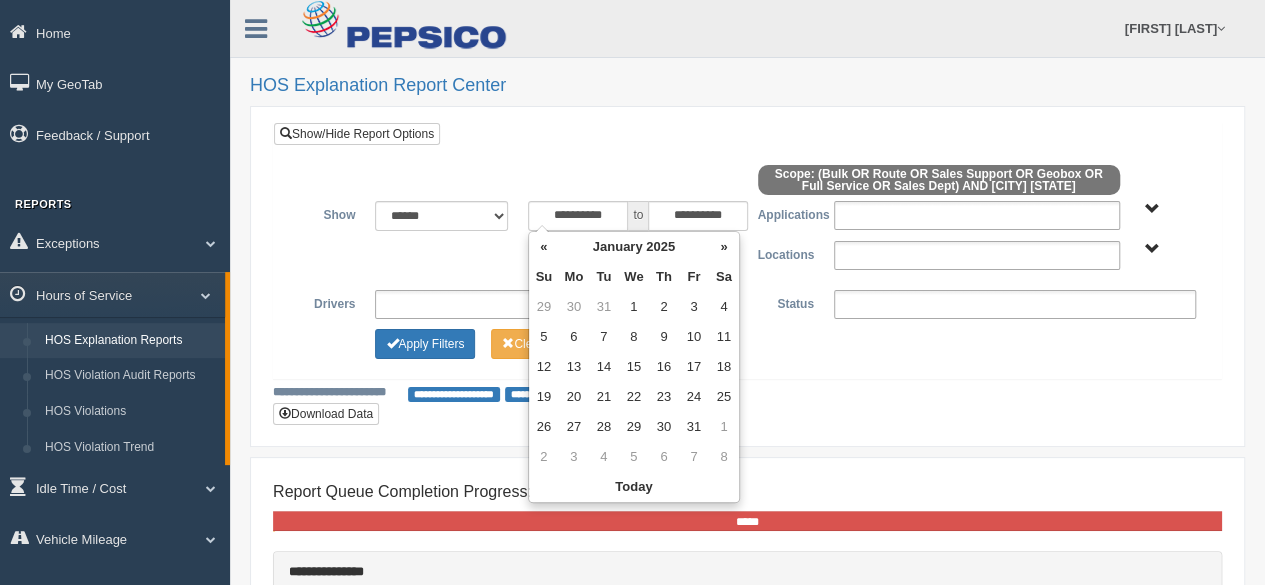 click on "«" at bounding box center [544, 247] 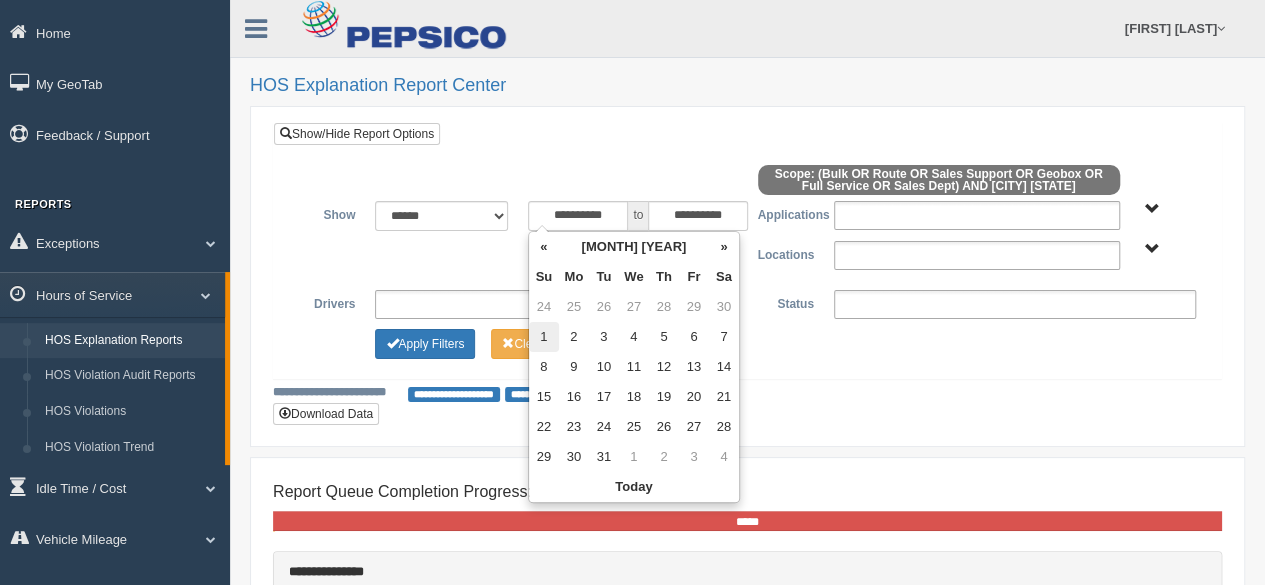 click on "1" at bounding box center (544, 337) 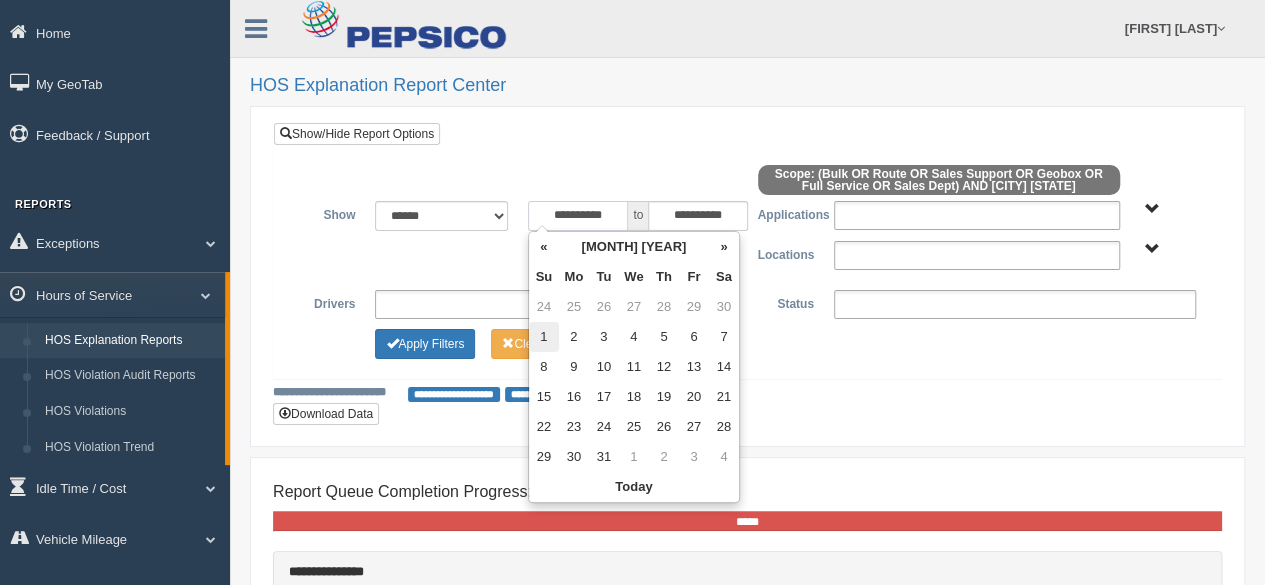 type on "**********" 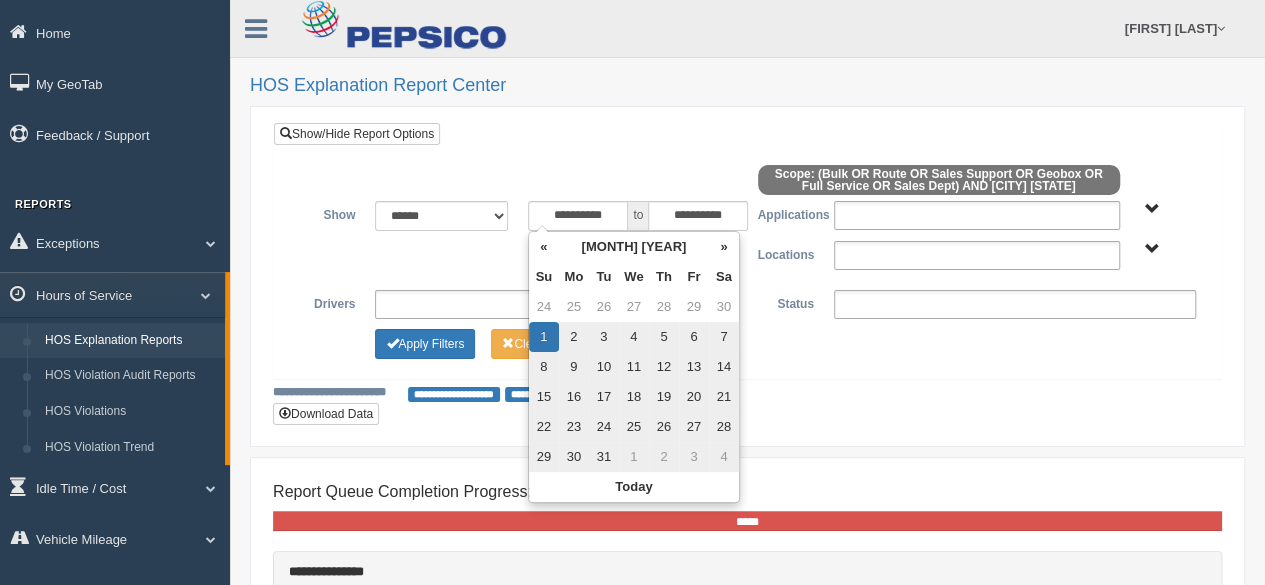 click on "**********" at bounding box center (747, 264) 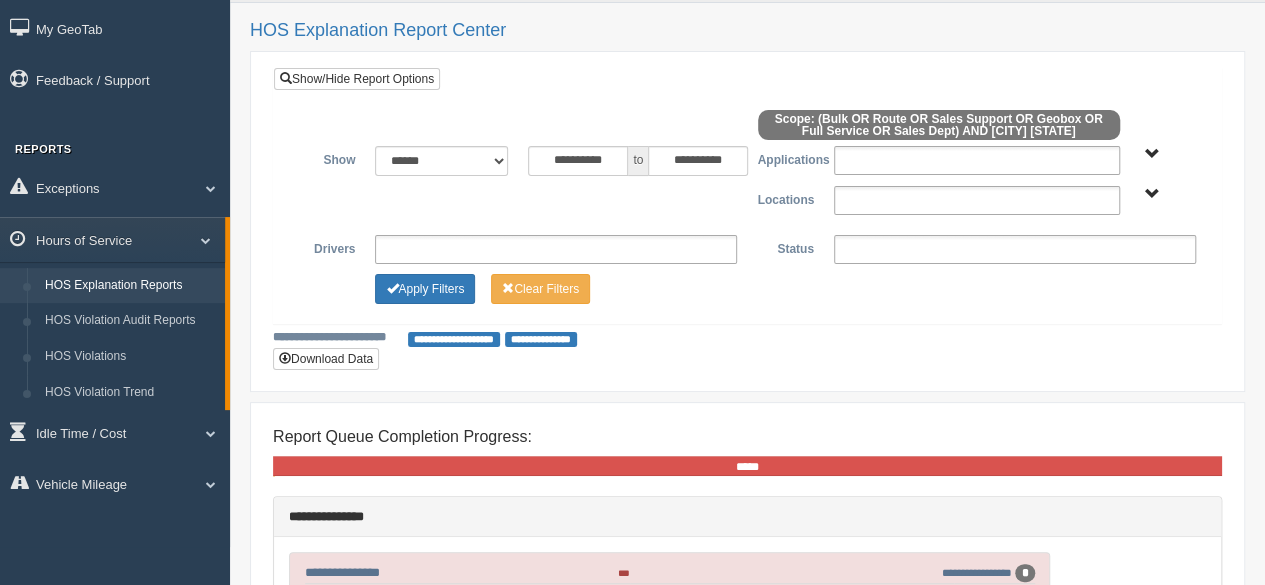 scroll, scrollTop: 100, scrollLeft: 0, axis: vertical 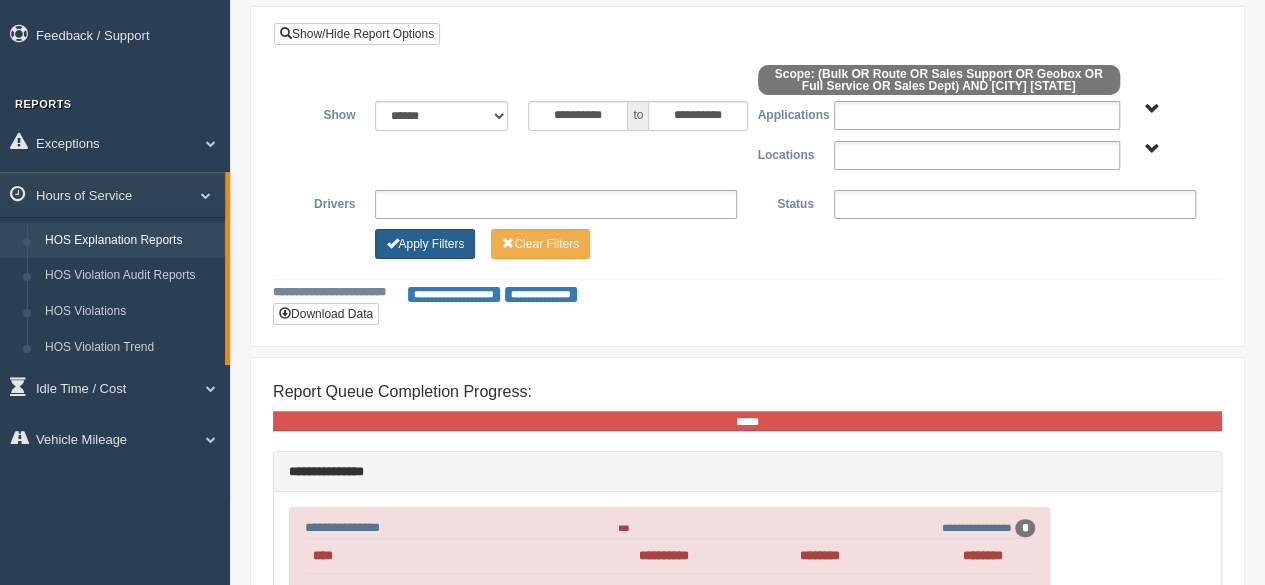 click on "Apply Filters" at bounding box center [425, 244] 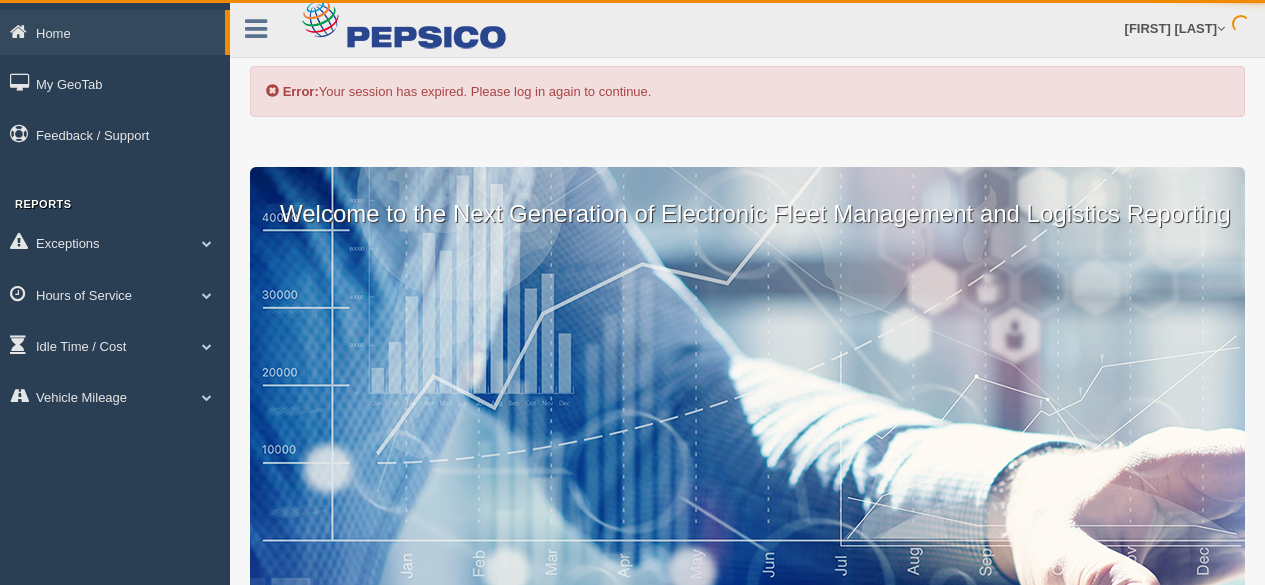 scroll, scrollTop: 0, scrollLeft: 0, axis: both 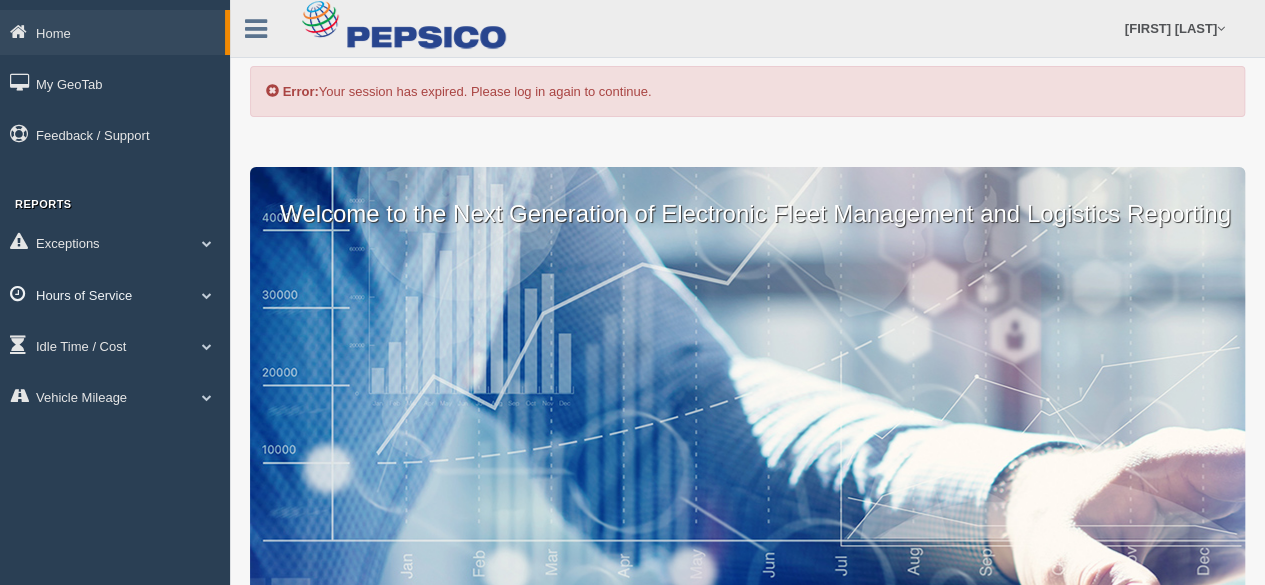 click on "Hours of Service" at bounding box center (115, 294) 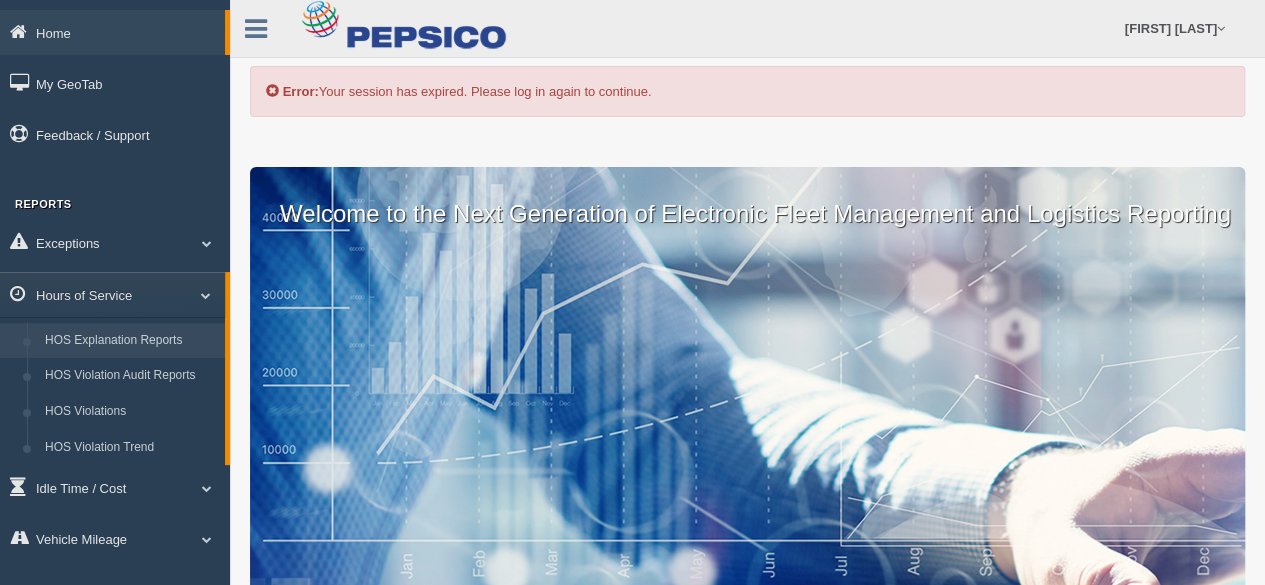 click on "HOS Explanation Reports" at bounding box center (130, 341) 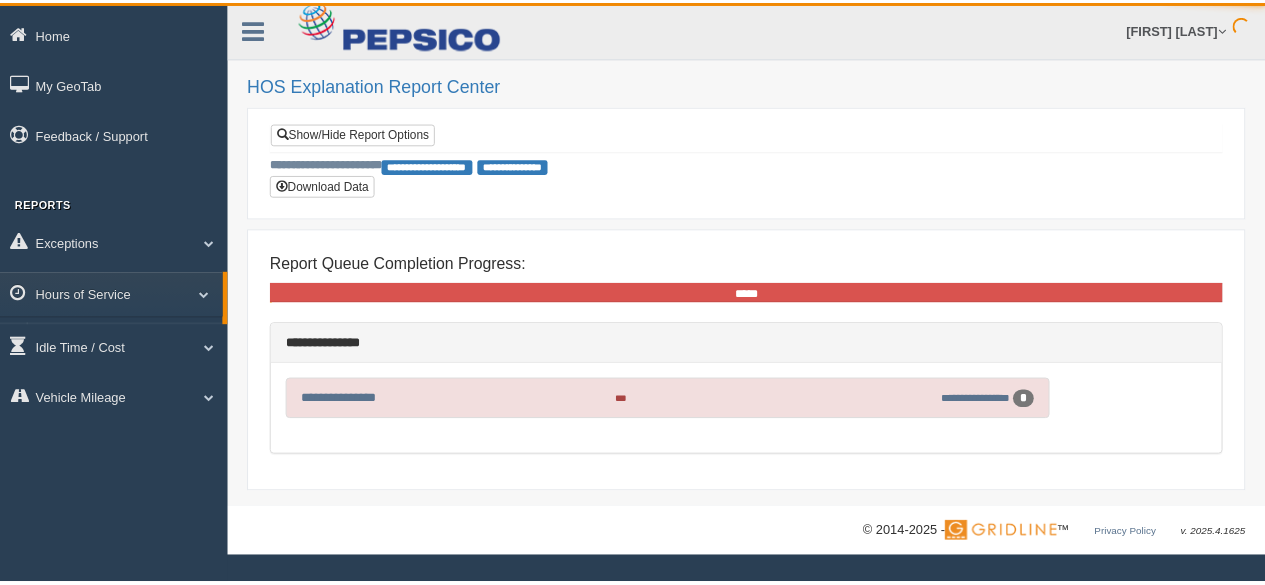 scroll, scrollTop: 0, scrollLeft: 0, axis: both 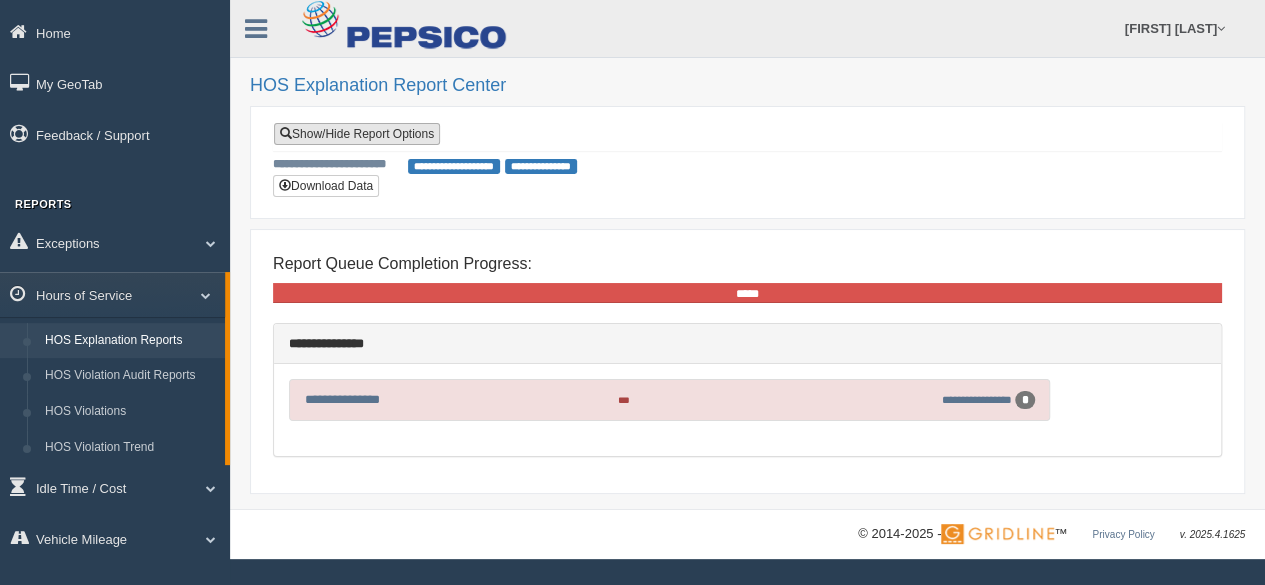 click on "Show/Hide Report Options" at bounding box center (357, 134) 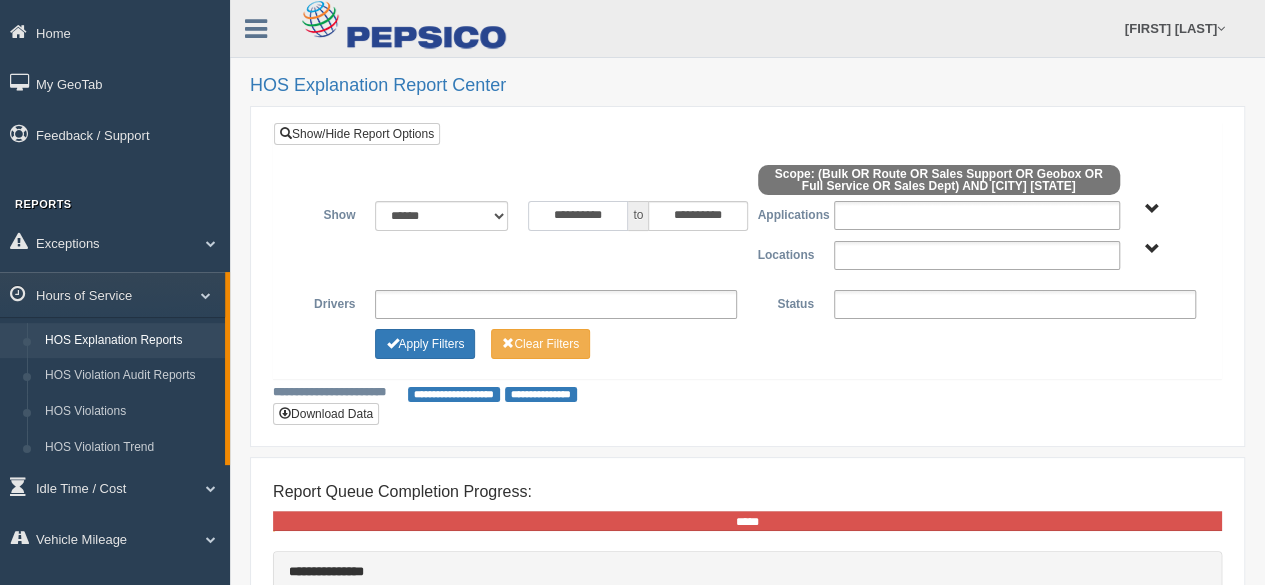 click on "**********" at bounding box center (578, 216) 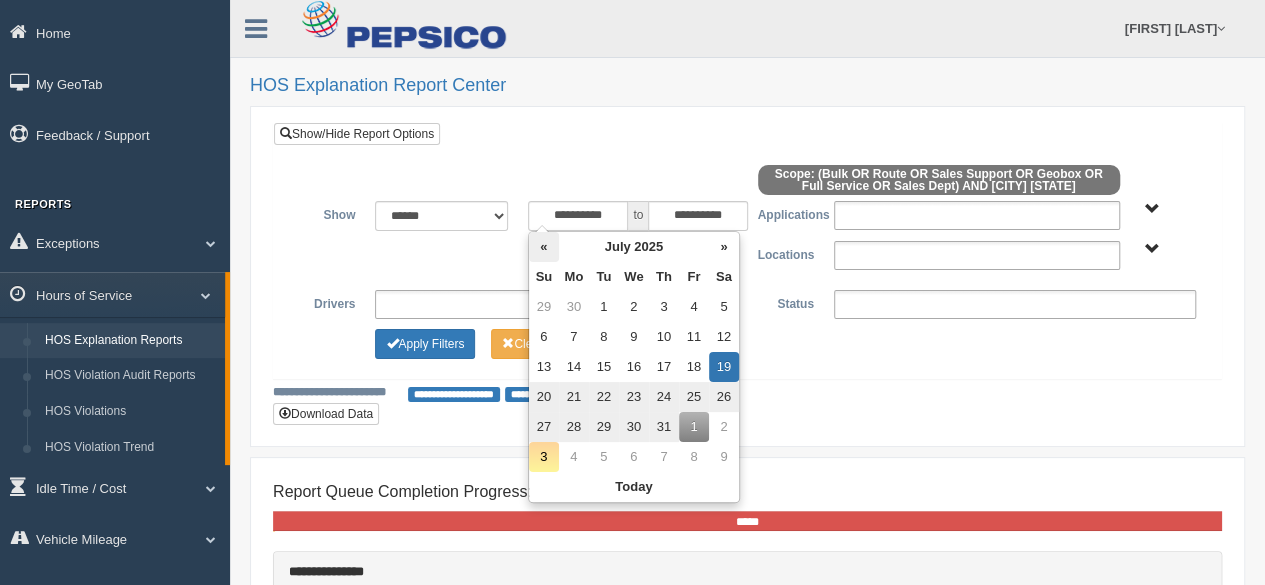 click on "«" at bounding box center [544, 247] 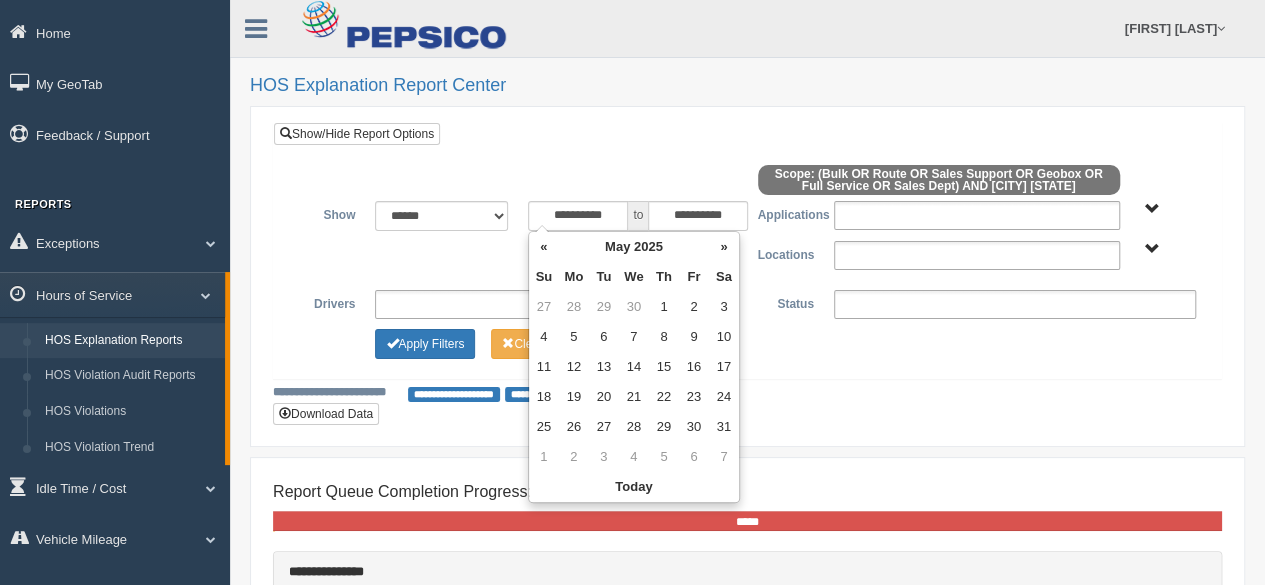 click on "«" at bounding box center (544, 247) 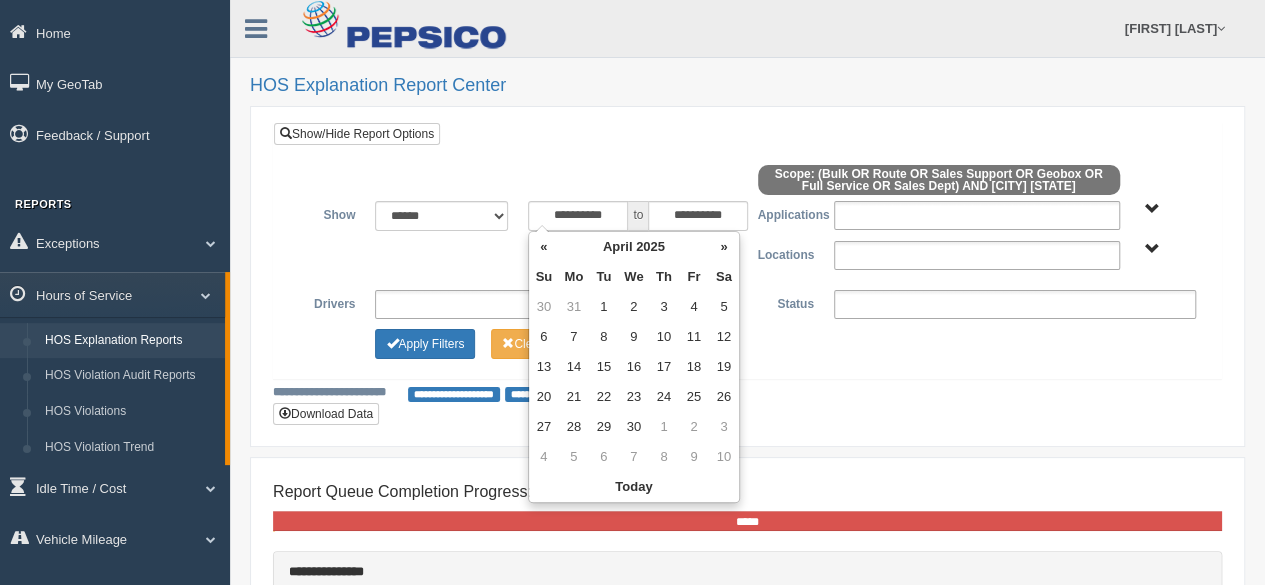 click on "«" at bounding box center [544, 247] 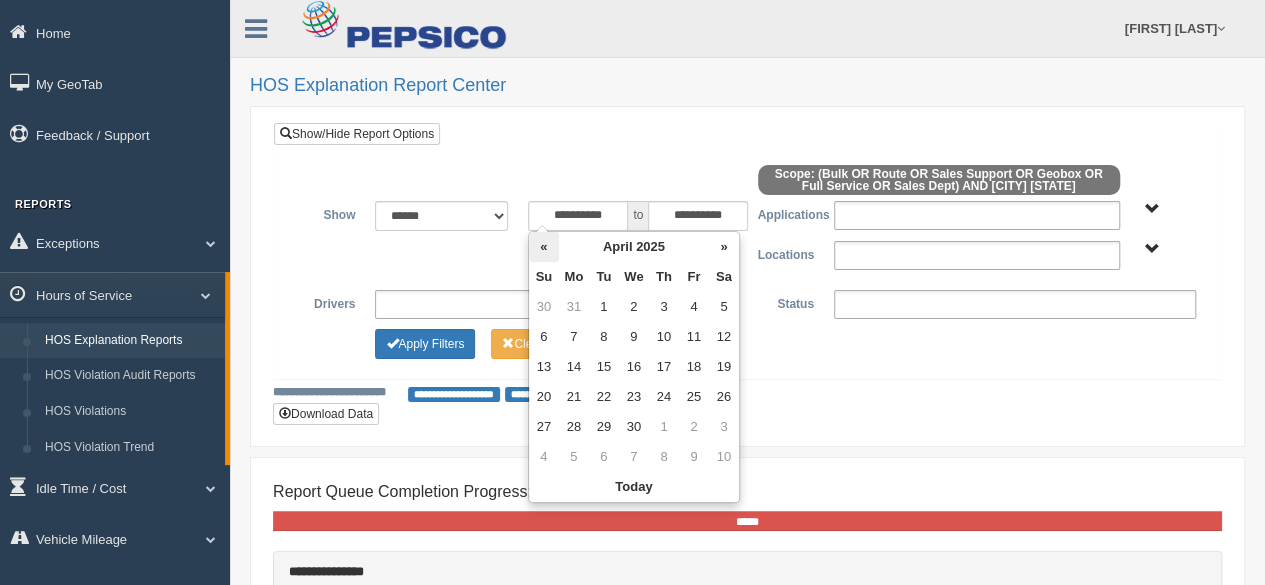 click on "«" at bounding box center [544, 247] 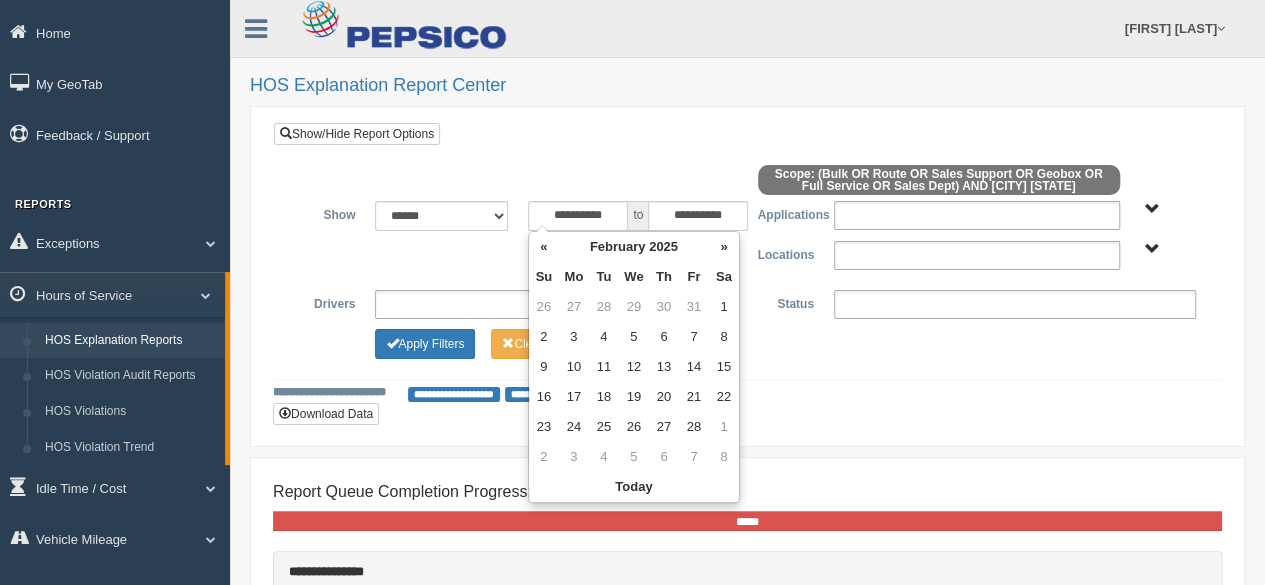 click on "«" at bounding box center [544, 247] 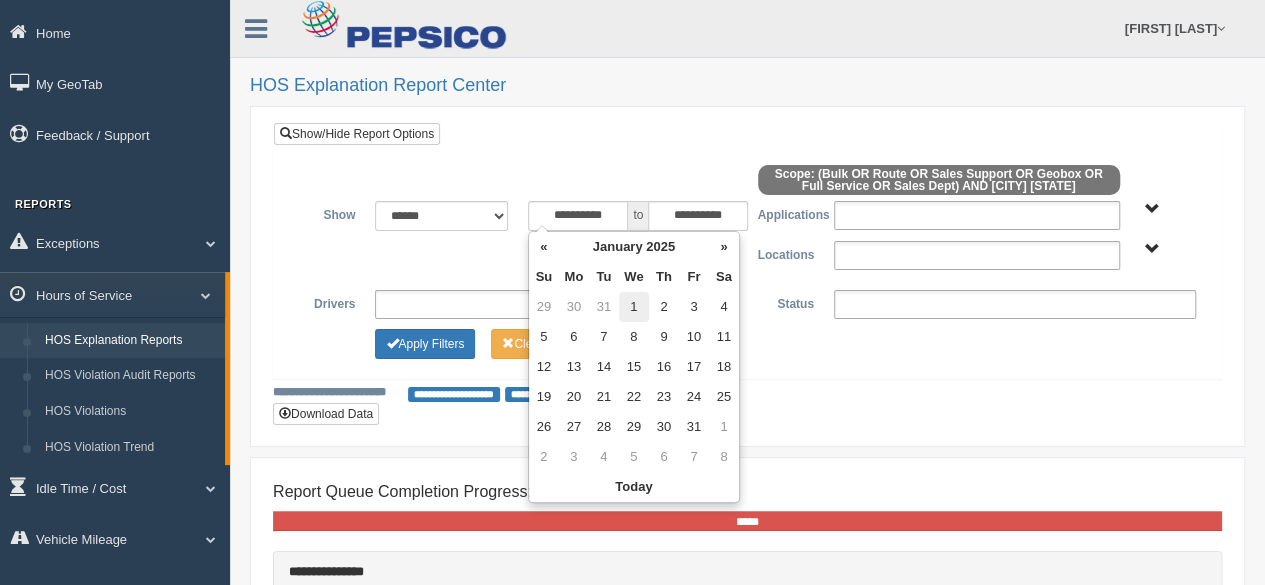 click on "1" at bounding box center [634, 307] 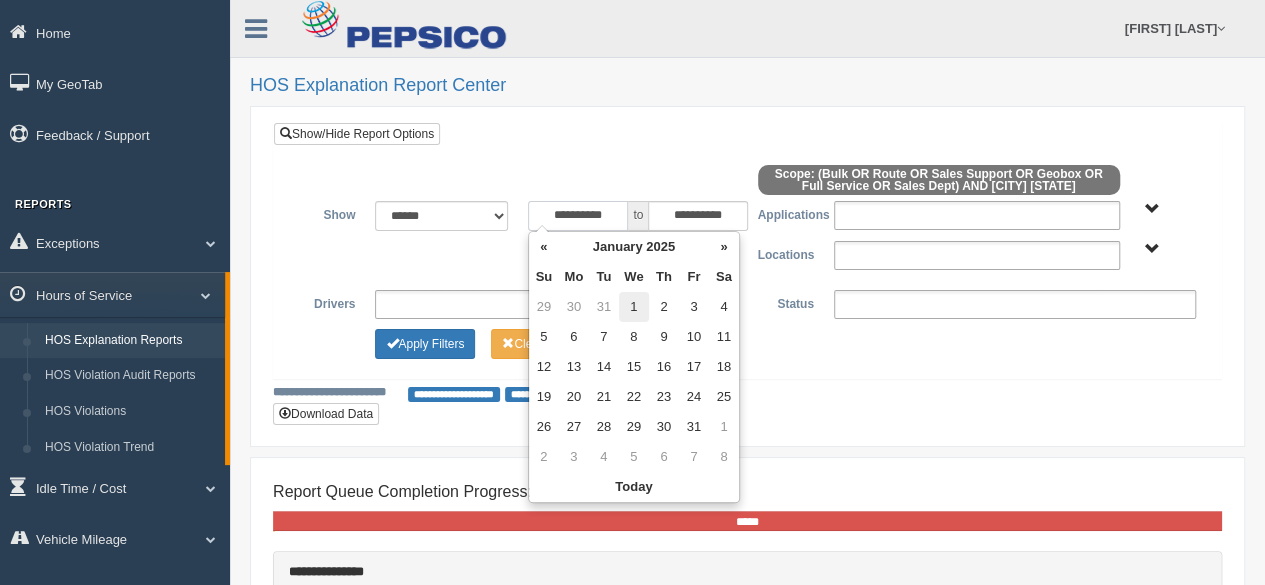 type on "**********" 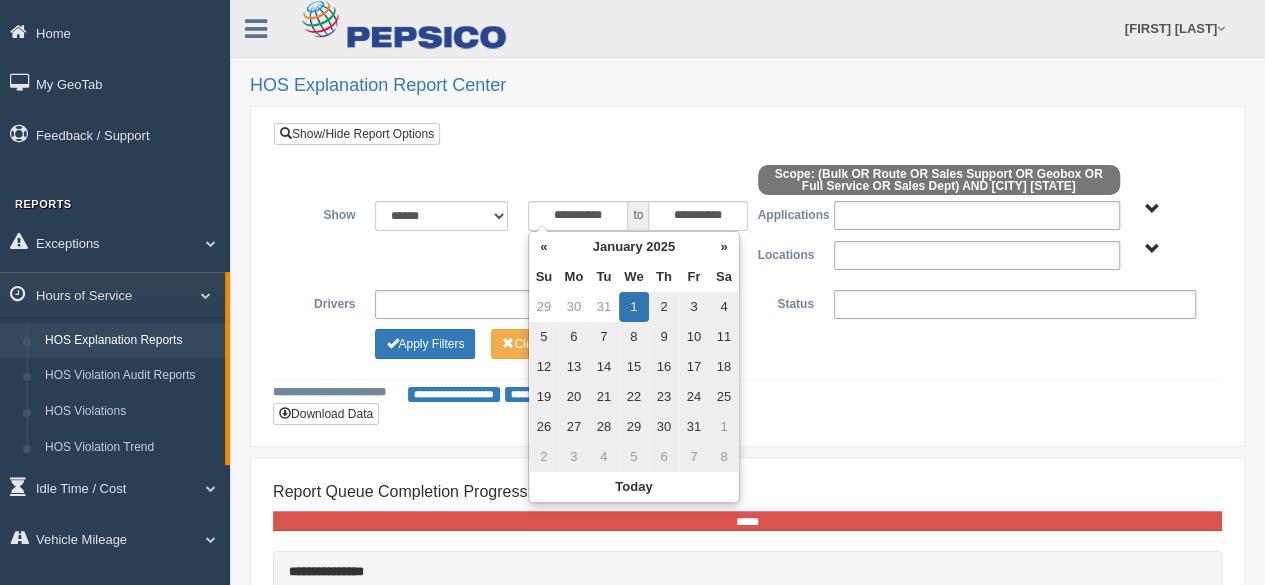 click on "Apply Filters
Clear Filters" at bounding box center [747, 341] 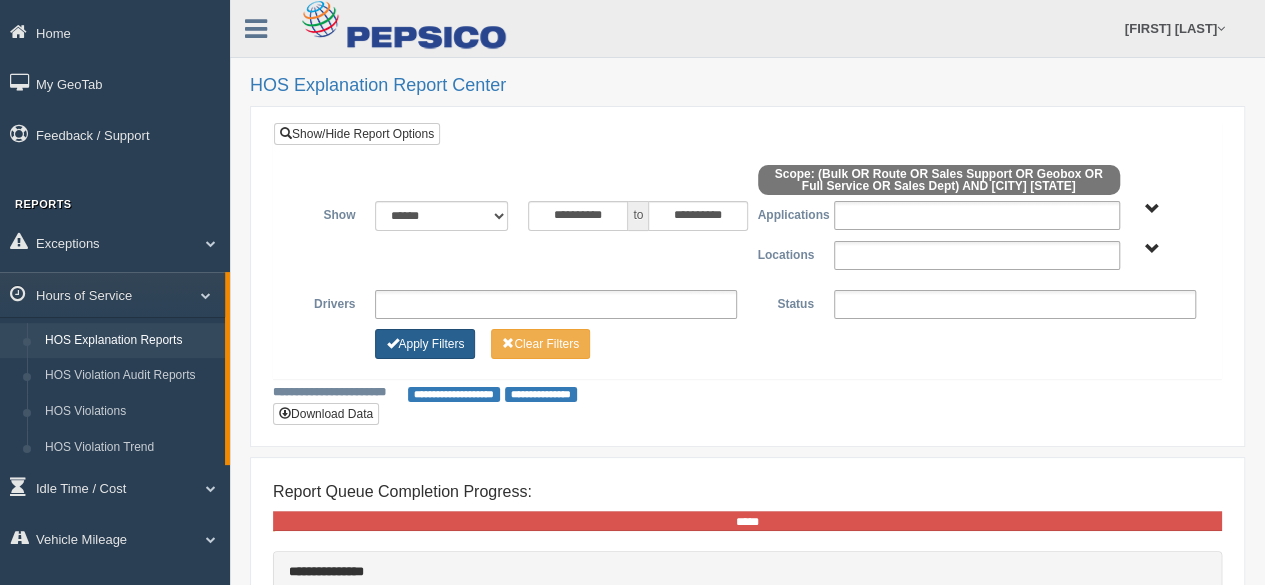 click on "Apply Filters" at bounding box center (425, 344) 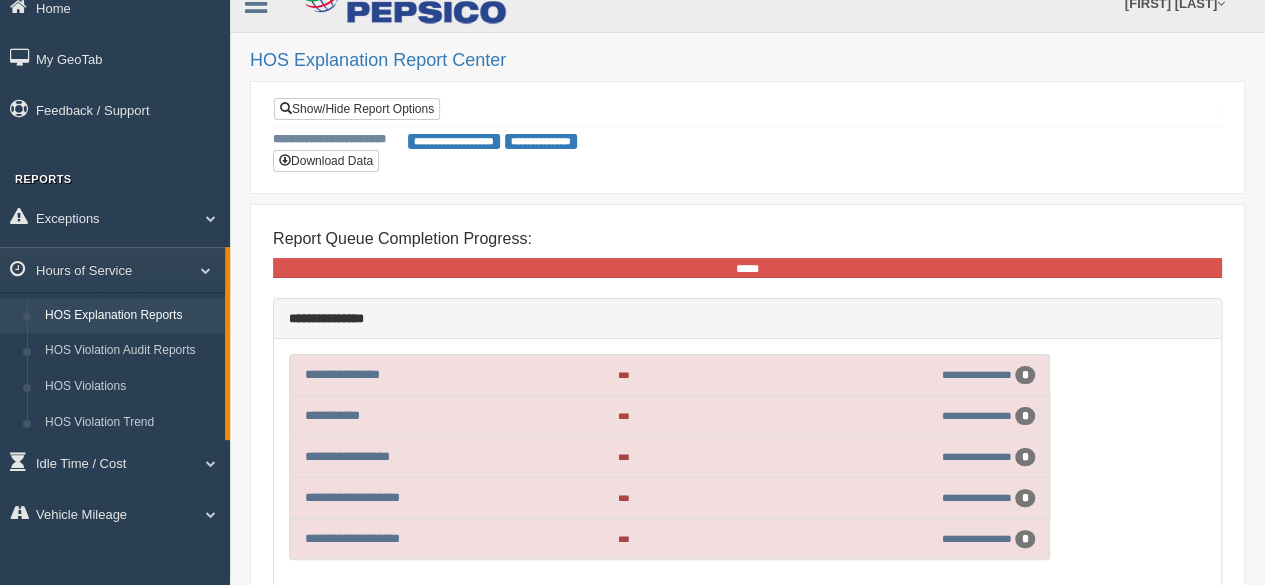 scroll, scrollTop: 0, scrollLeft: 0, axis: both 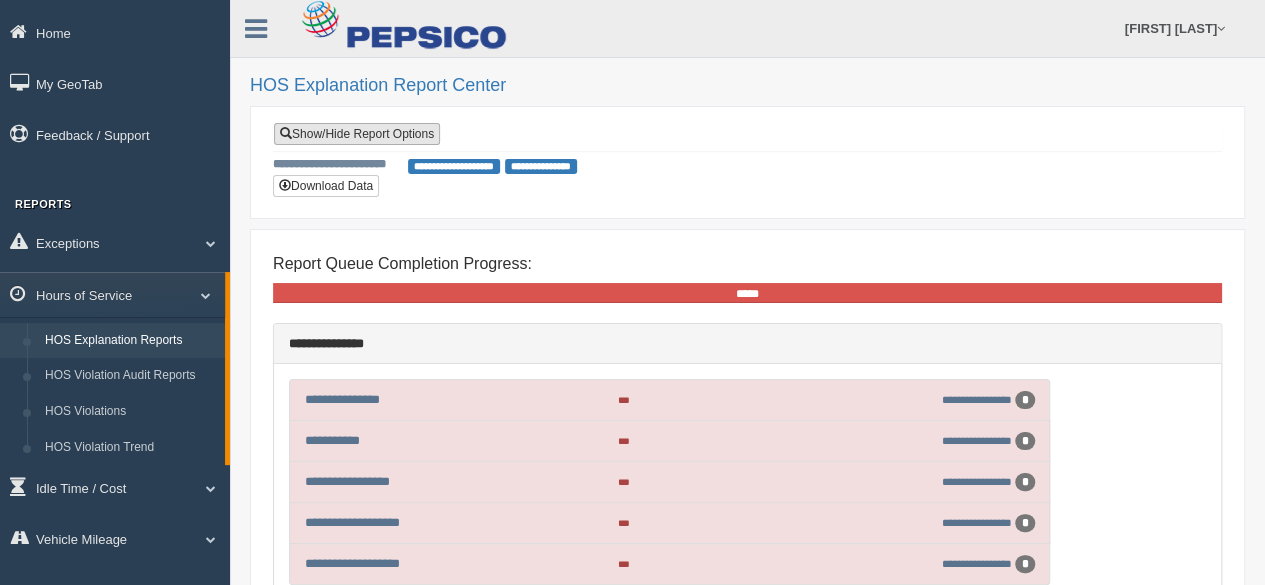 click on "Show/Hide Report Options" at bounding box center (357, 134) 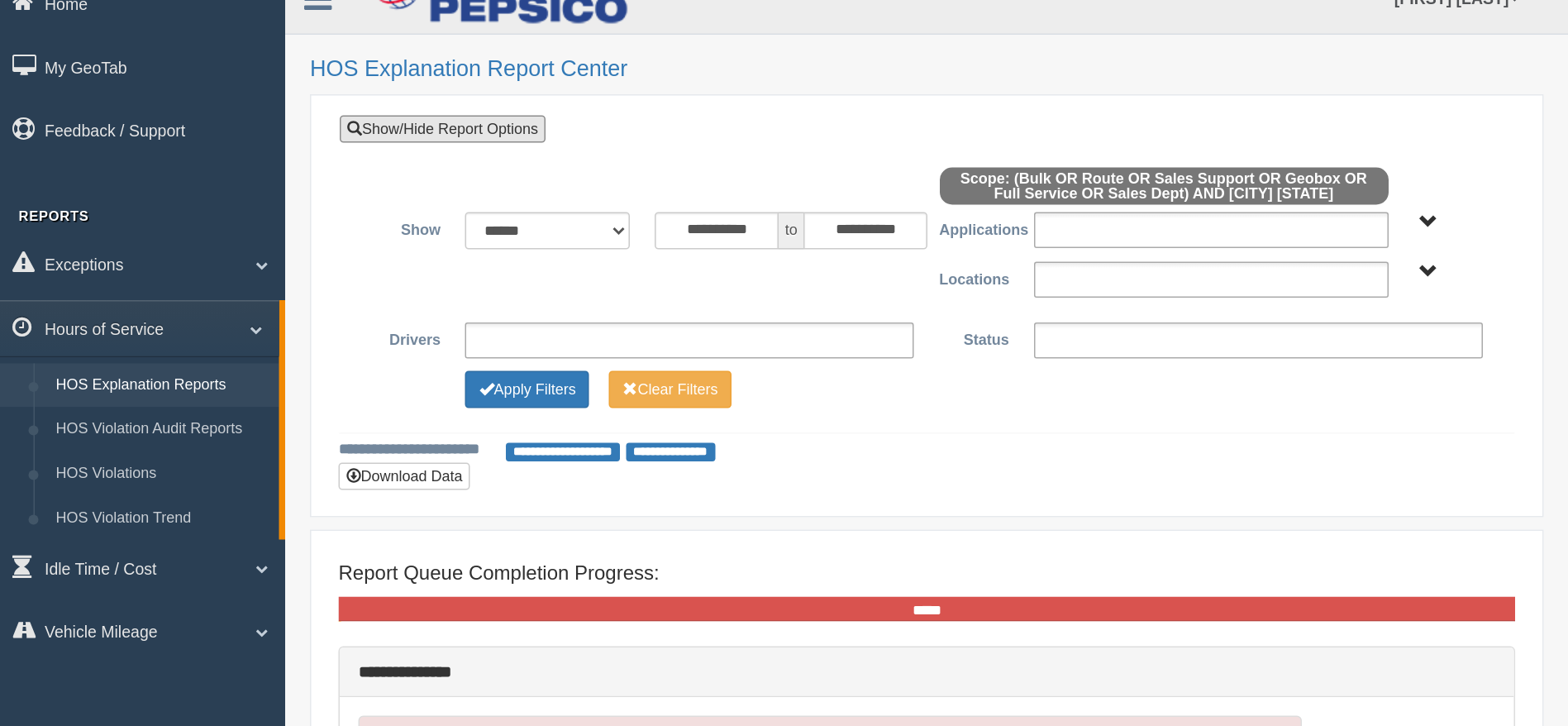 scroll, scrollTop: 0, scrollLeft: 0, axis: both 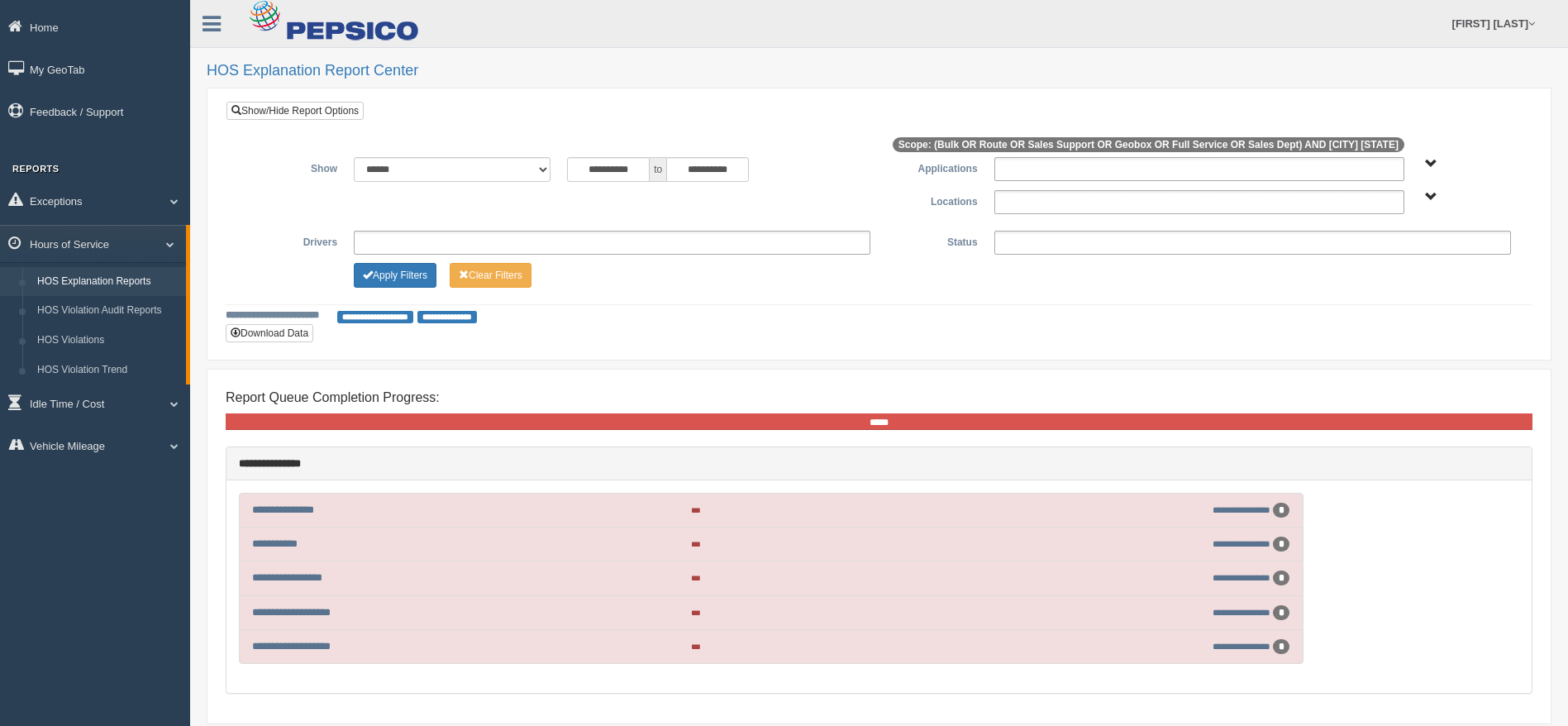 drag, startPoint x: 1041, startPoint y: 1, endPoint x: 1141, endPoint y: 325, distance: 339.08111 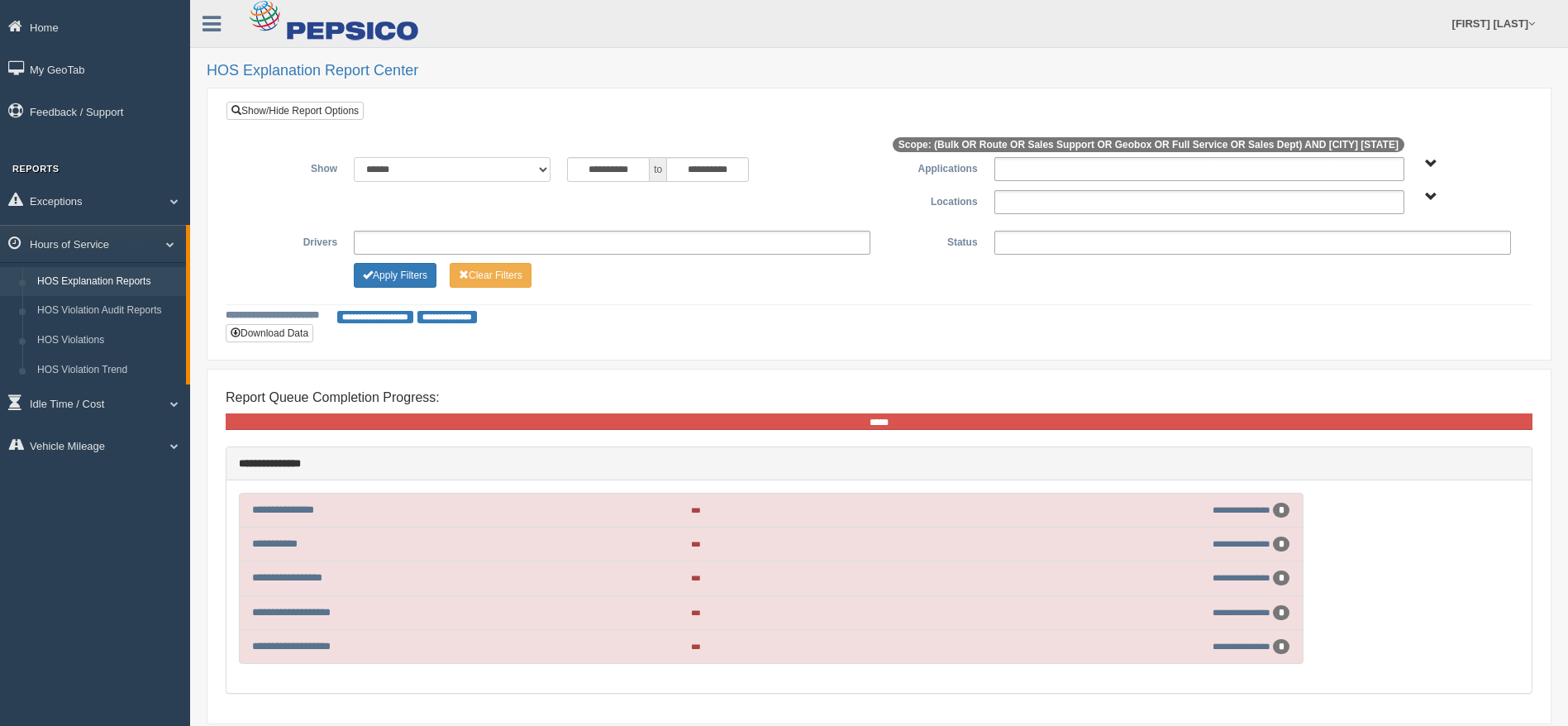click on "**********" at bounding box center [452, 170] 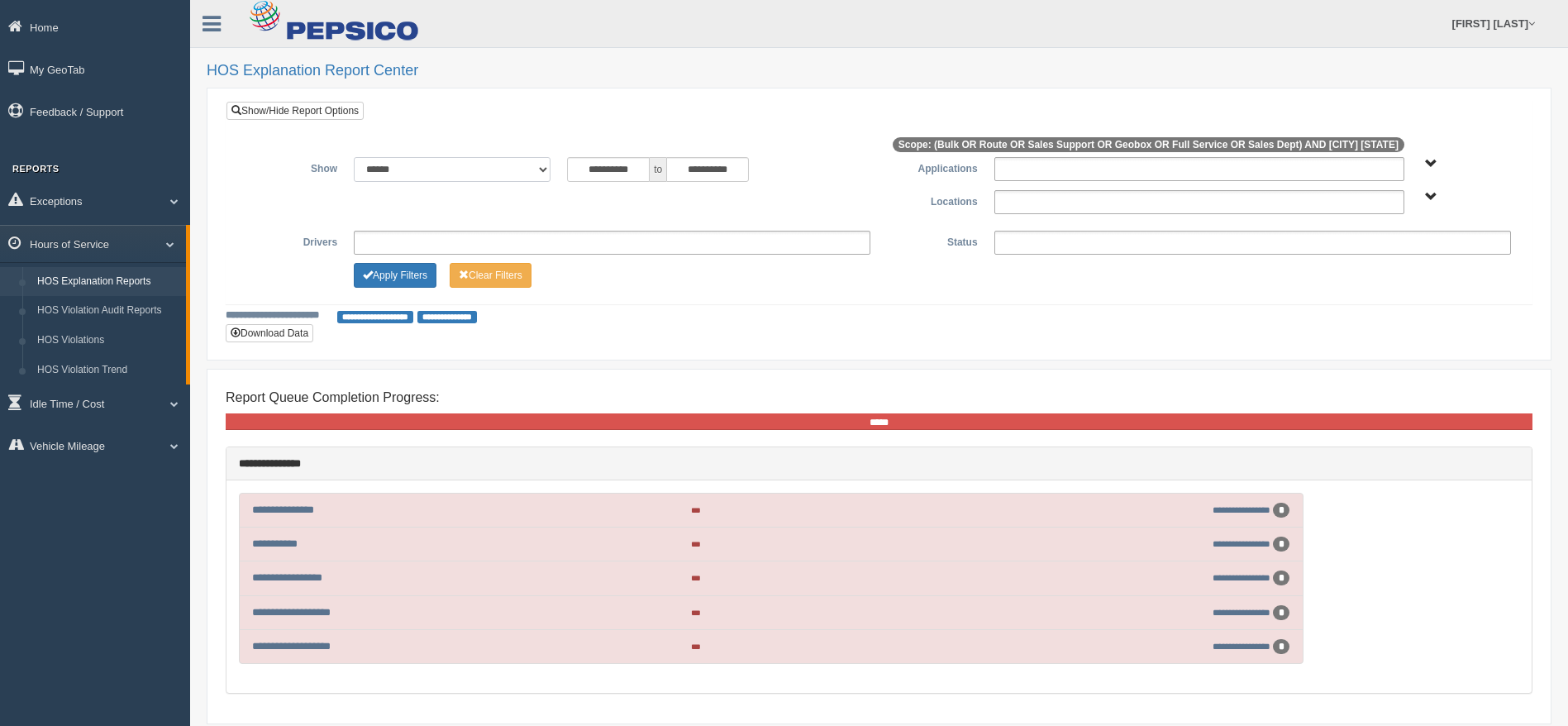 click on "**********" at bounding box center [452, 170] 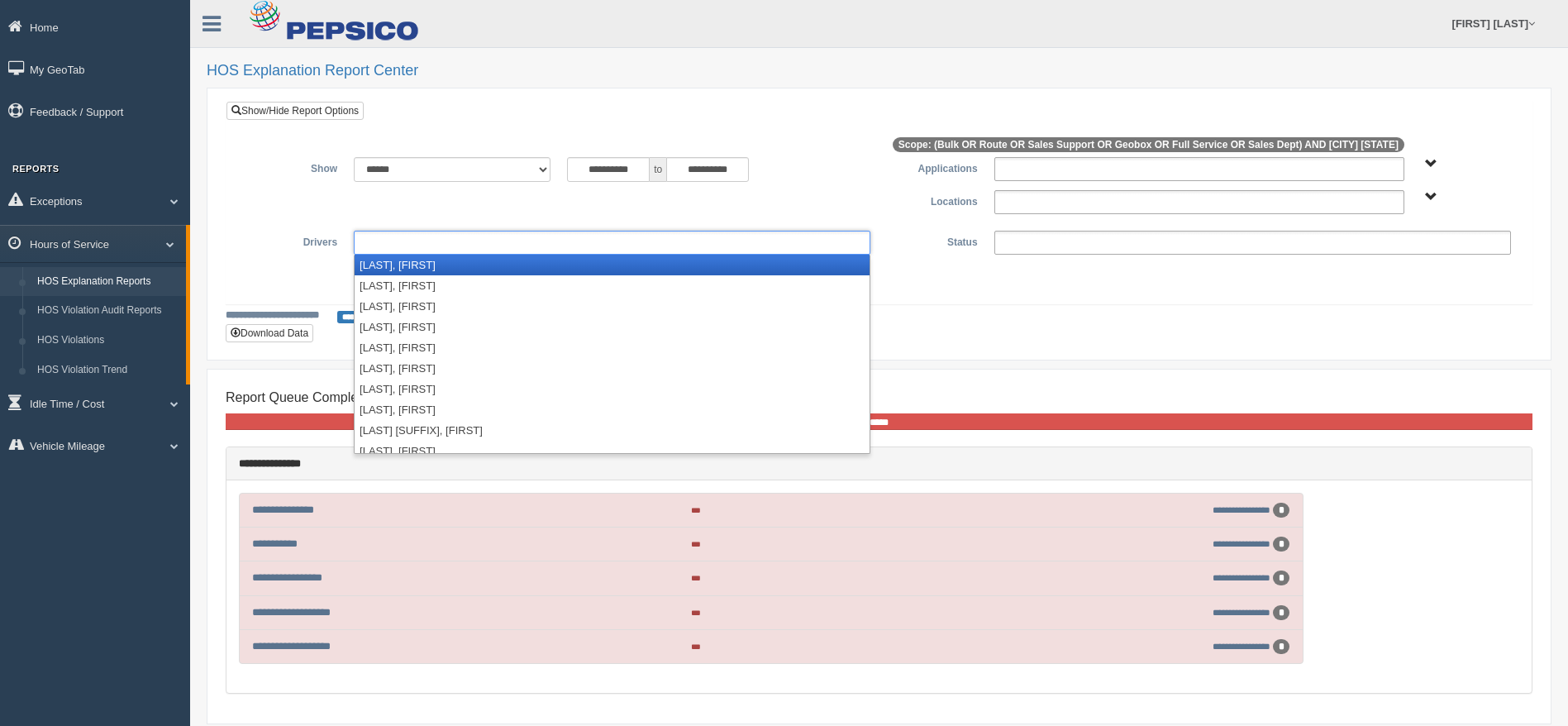 click at bounding box center [612, 242] 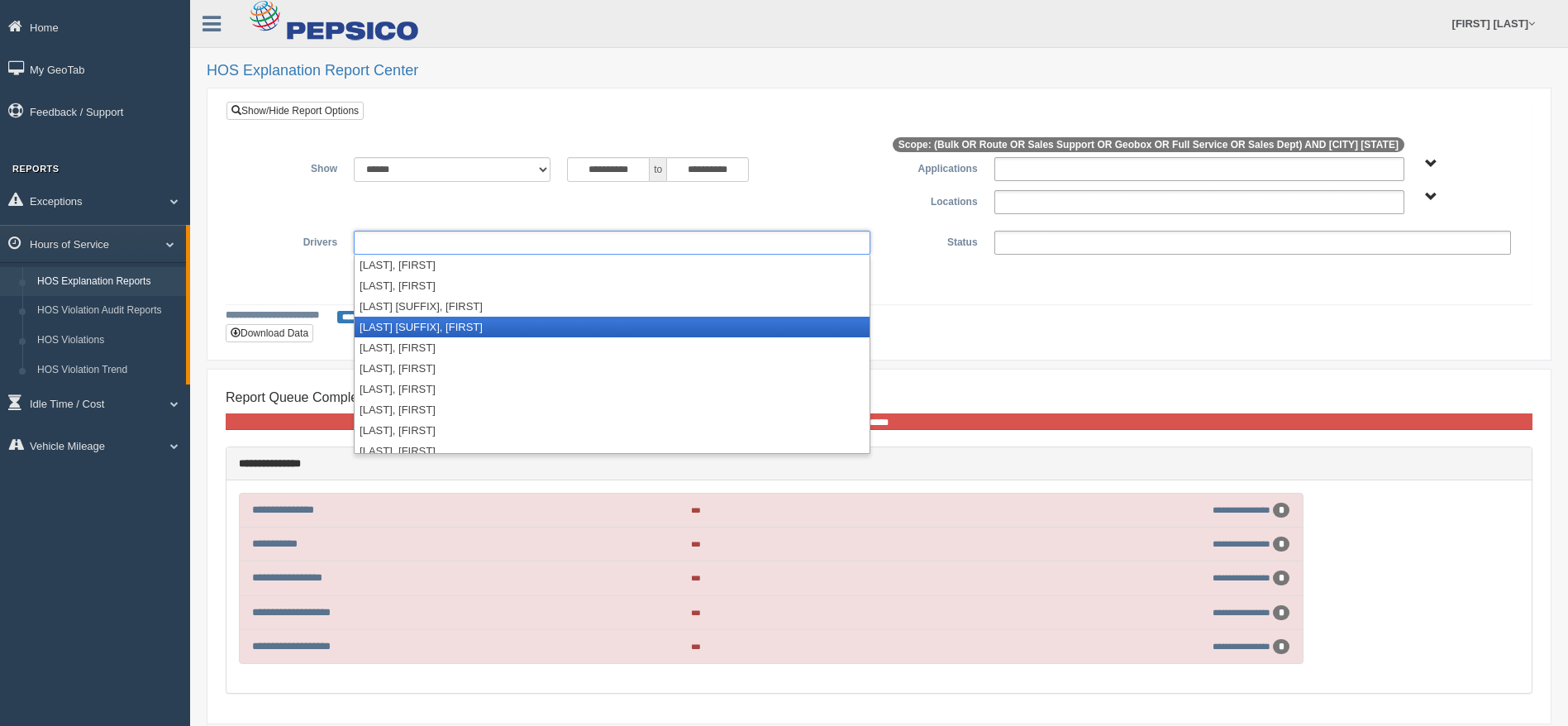 scroll, scrollTop: 1021, scrollLeft: 0, axis: vertical 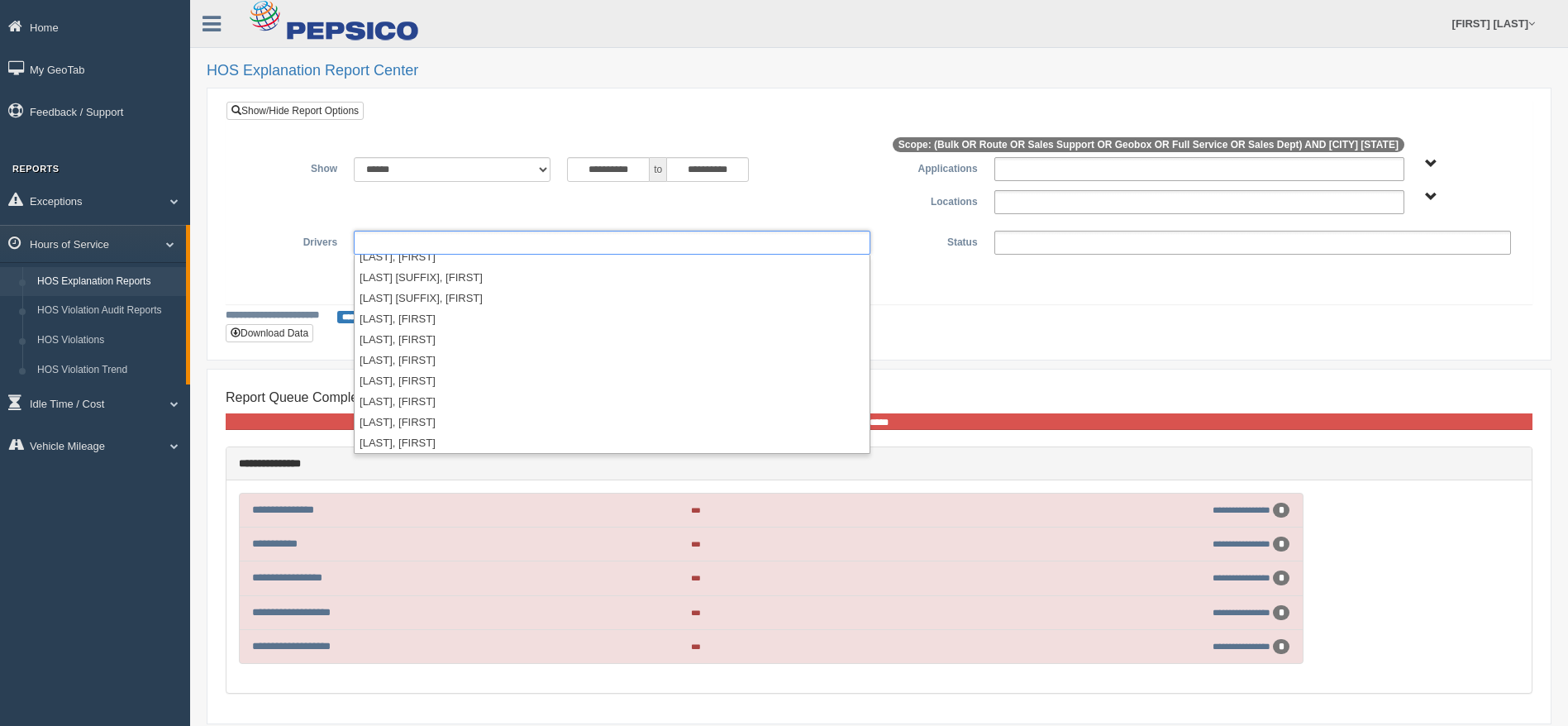 click on "**********" at bounding box center (879, 316) 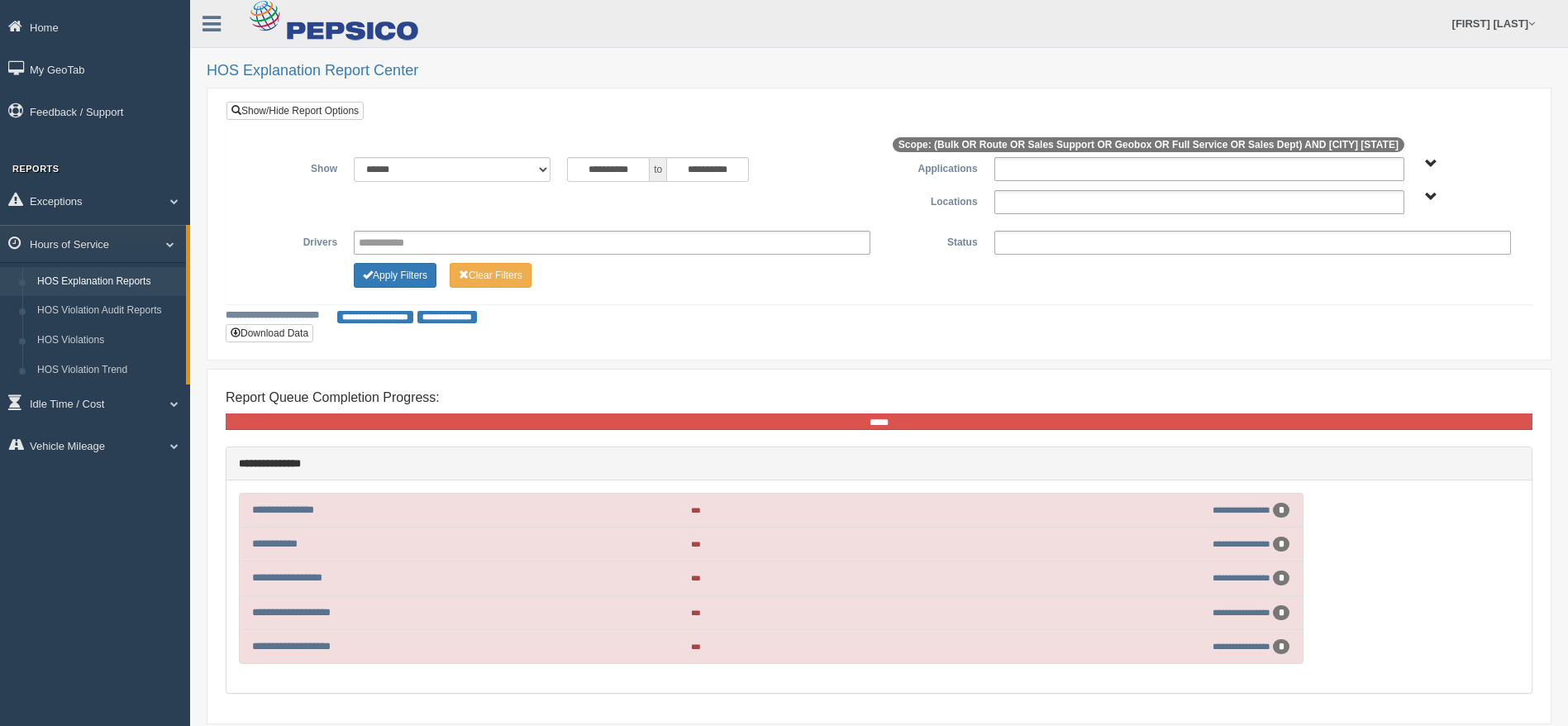 click on "Bulk Full Service Geobox Route Sales Dept Sales Support" at bounding box center [1431, 164] 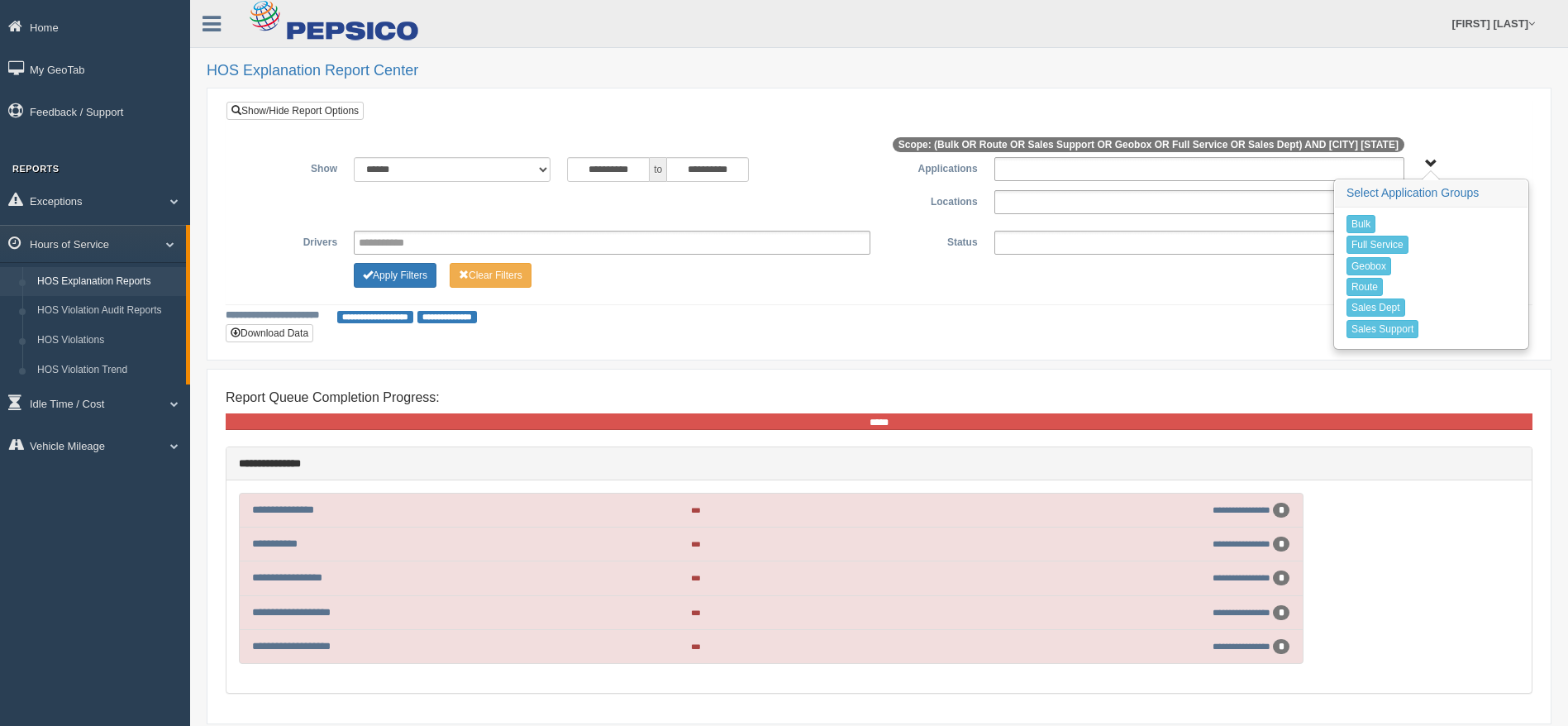 click at bounding box center (879, 147) 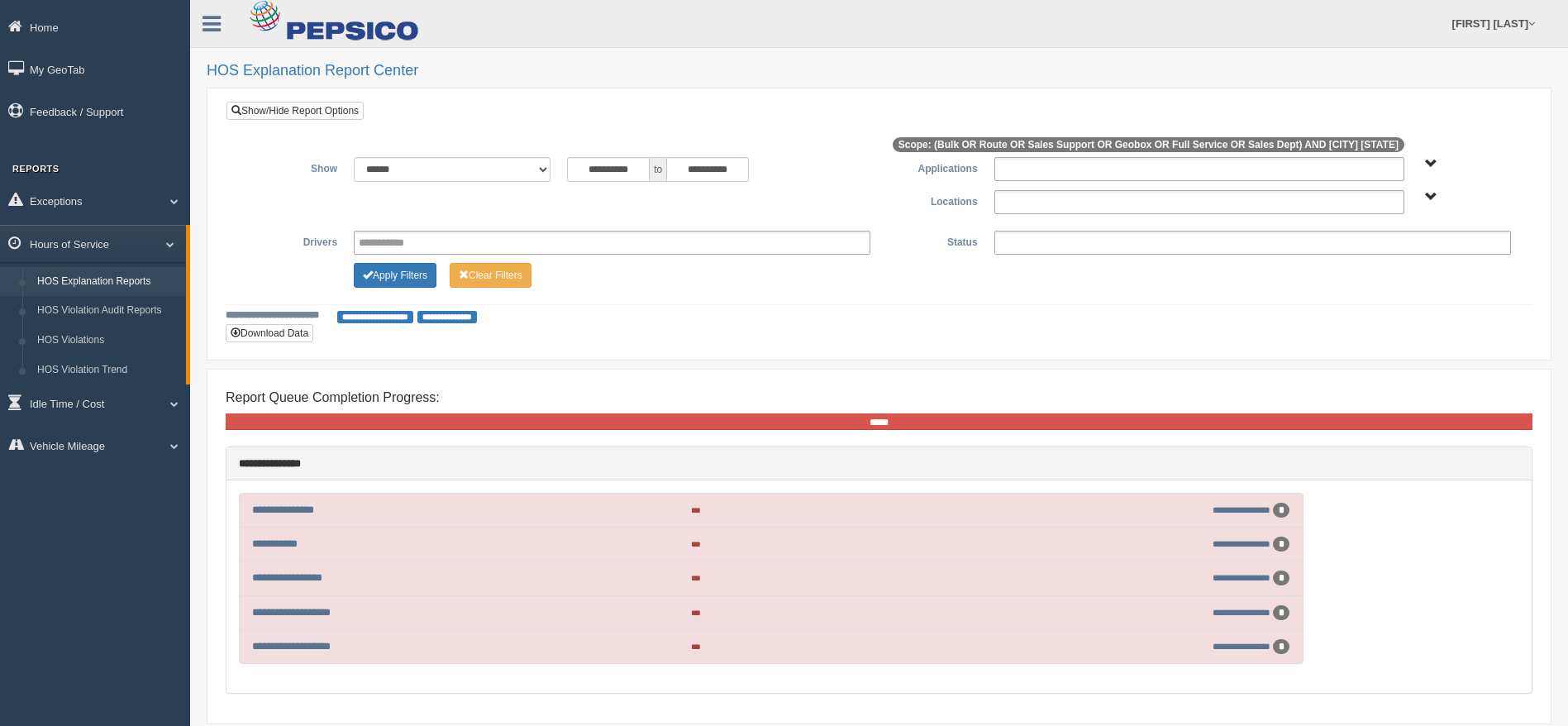 click on "**********" at bounding box center (879, 214) 